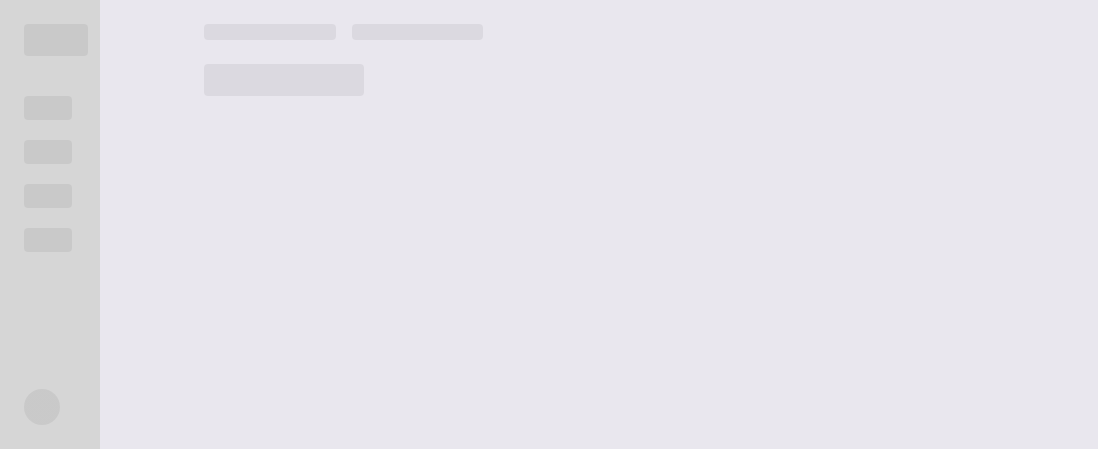 scroll, scrollTop: 0, scrollLeft: 0, axis: both 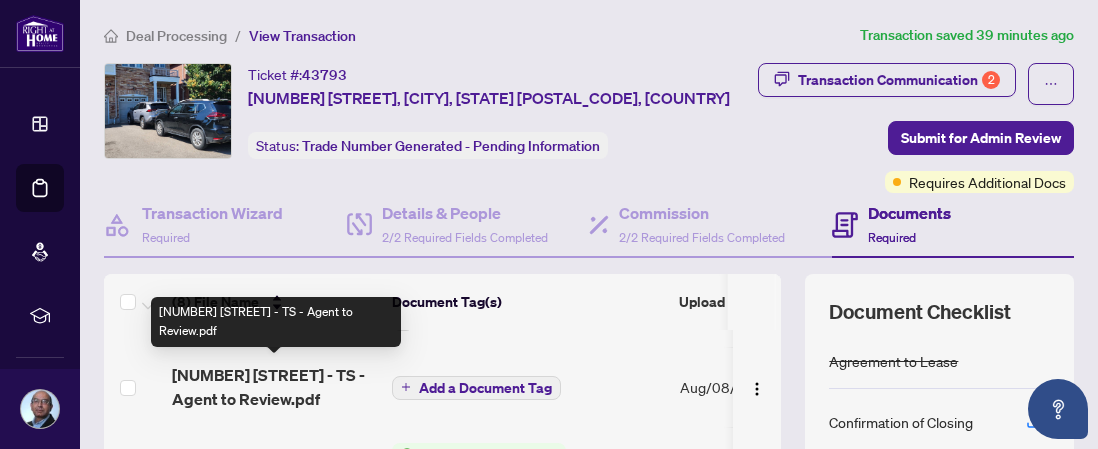 click on "[NUMBER] [STREET] - TS - Agent to Review.pdf" at bounding box center (274, 387) 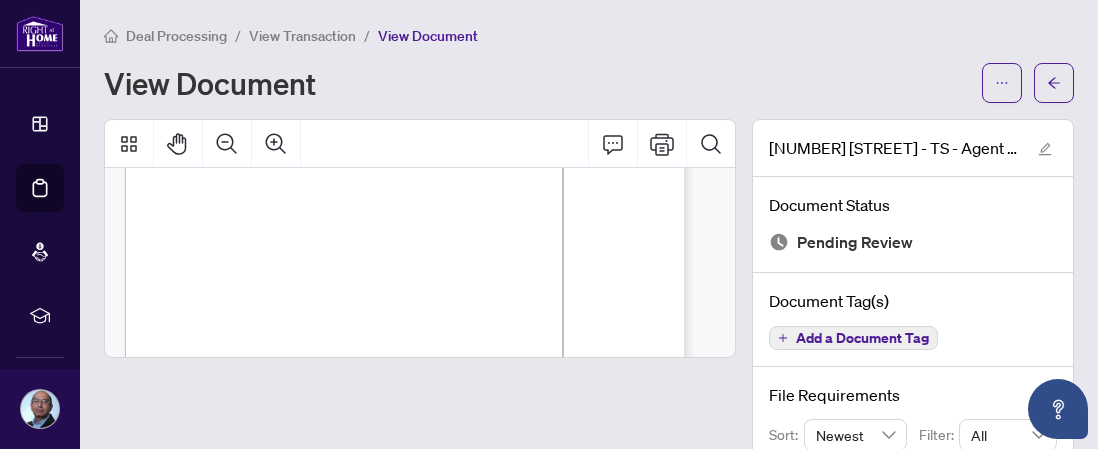 scroll, scrollTop: 0, scrollLeft: 0, axis: both 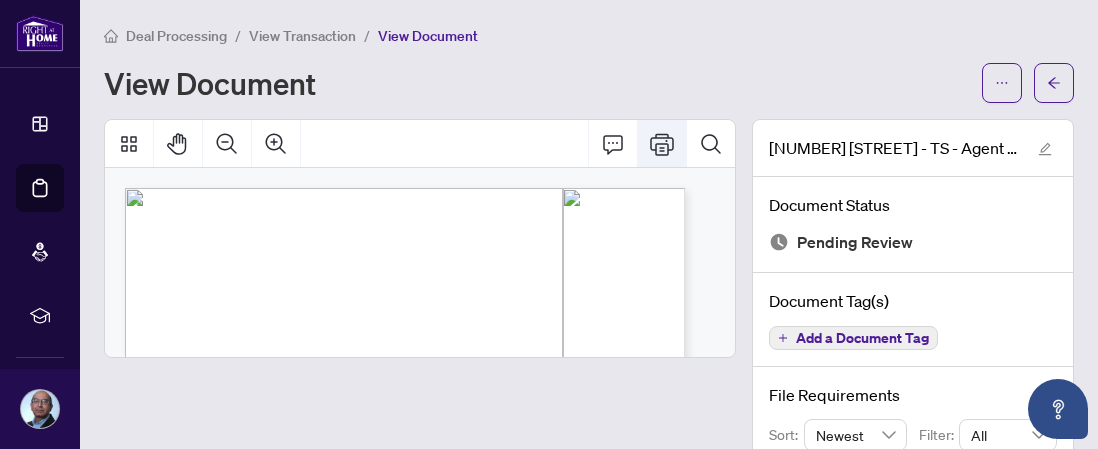 click 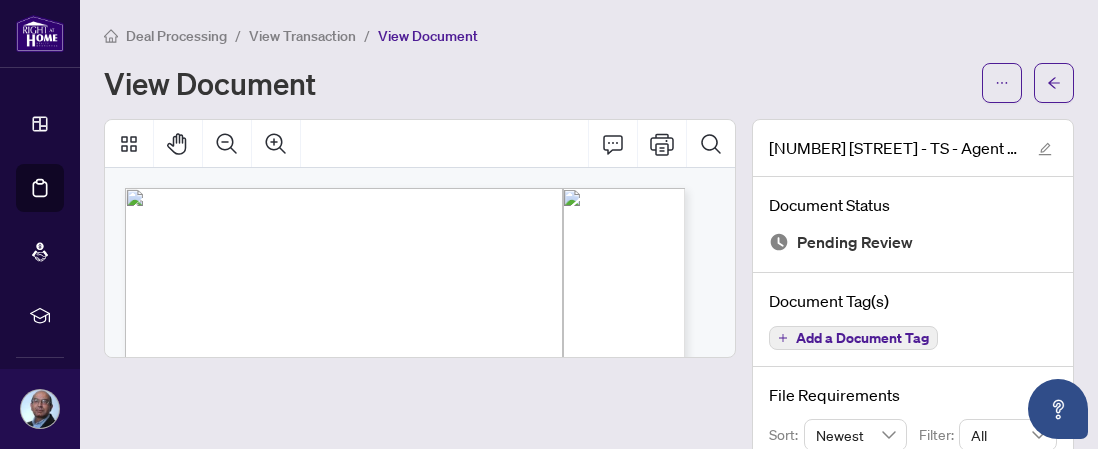 click on "View Transaction" at bounding box center (302, 36) 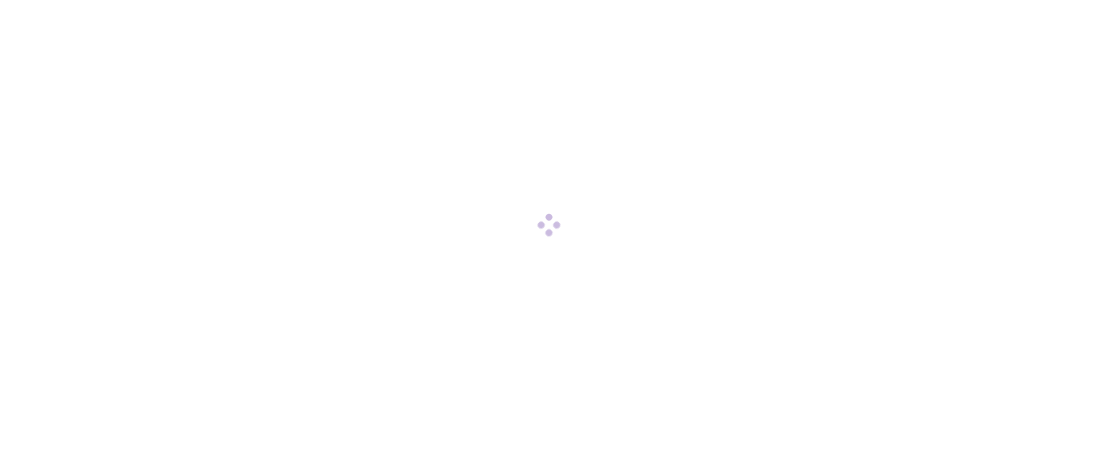 scroll, scrollTop: 0, scrollLeft: 0, axis: both 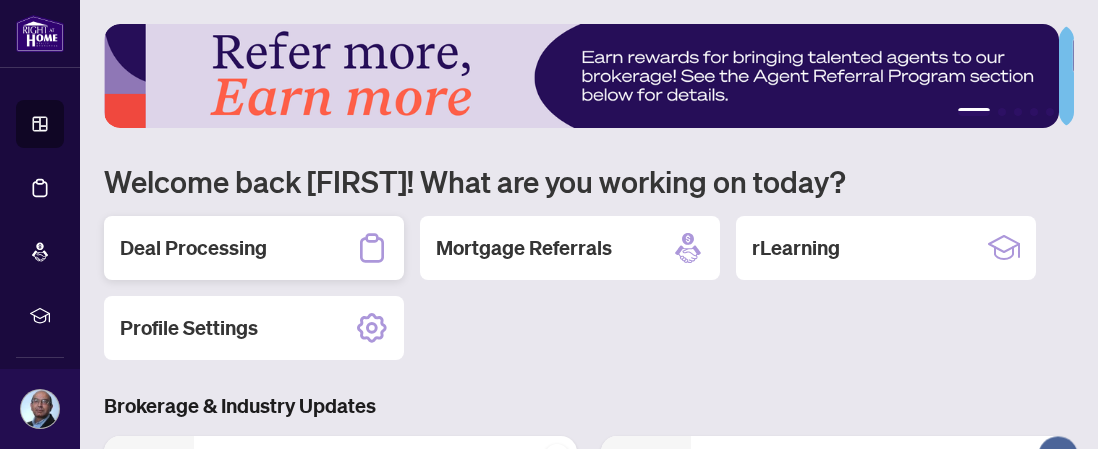 click on "Deal Processing" at bounding box center [193, 248] 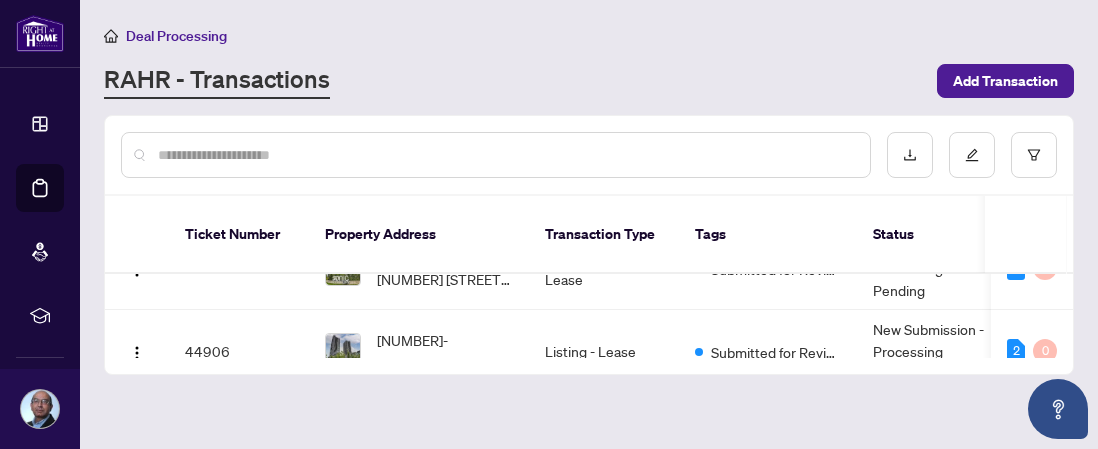 scroll, scrollTop: 0, scrollLeft: 0, axis: both 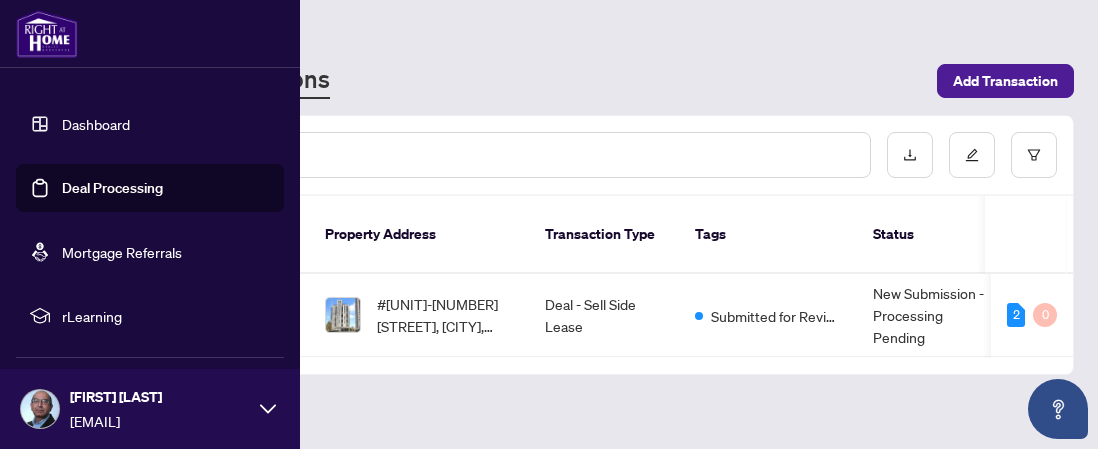 click on "Dashboard" at bounding box center [96, 124] 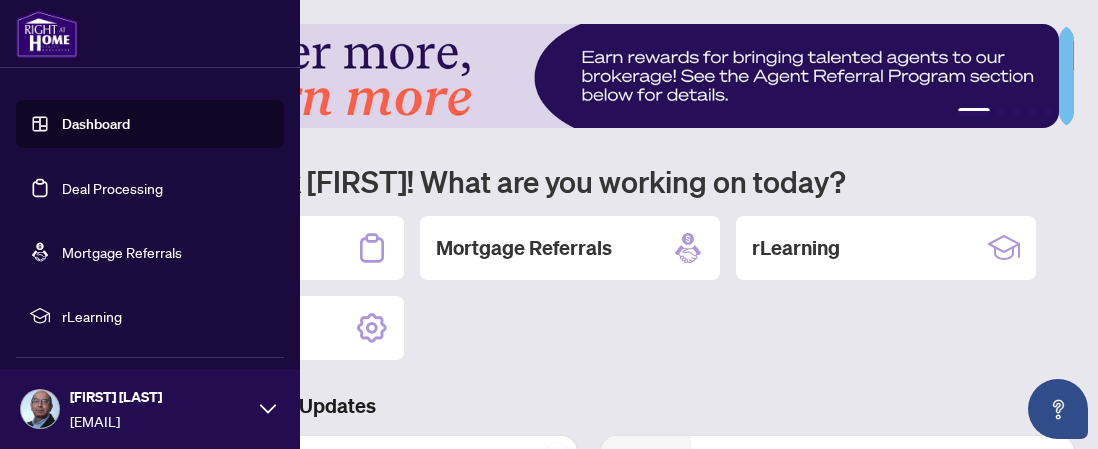click on "Dashboard" at bounding box center [96, 124] 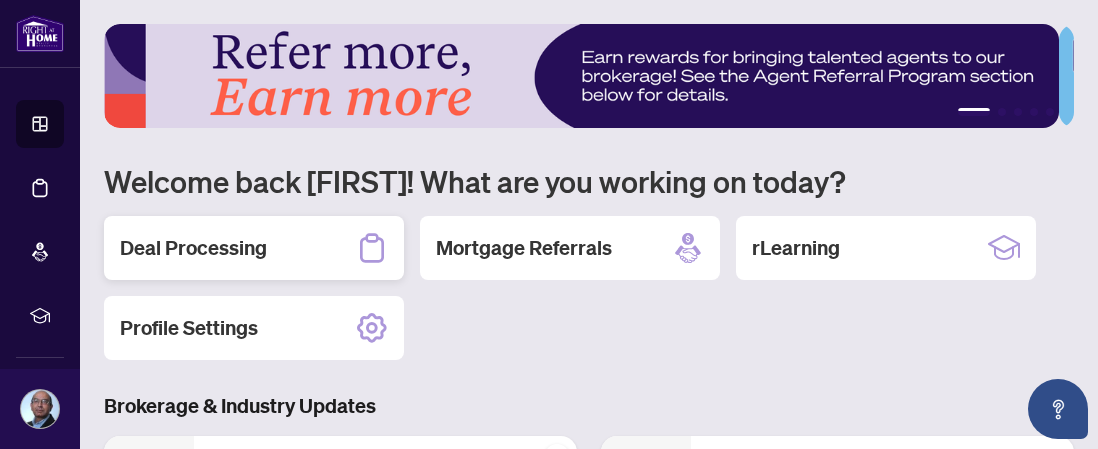 click on "Deal Processing" at bounding box center [193, 248] 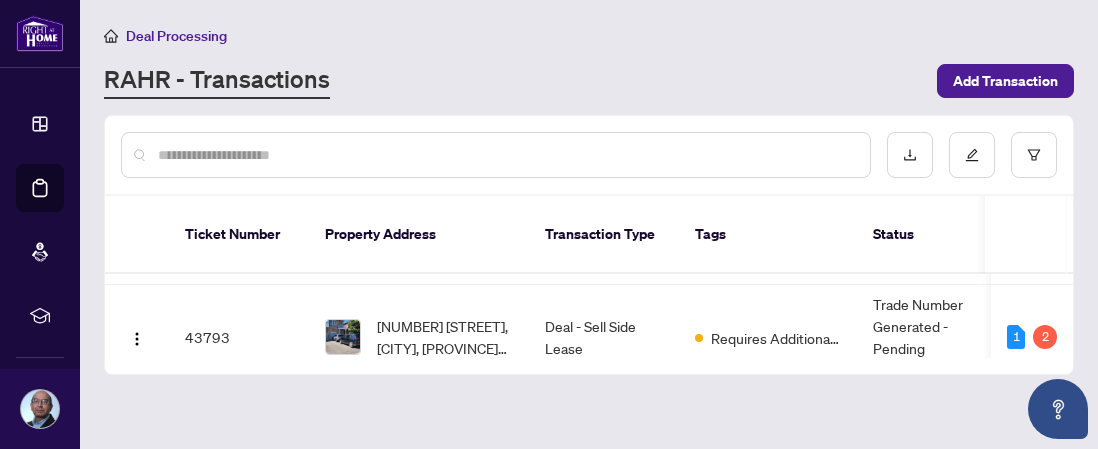 scroll, scrollTop: 321, scrollLeft: 0, axis: vertical 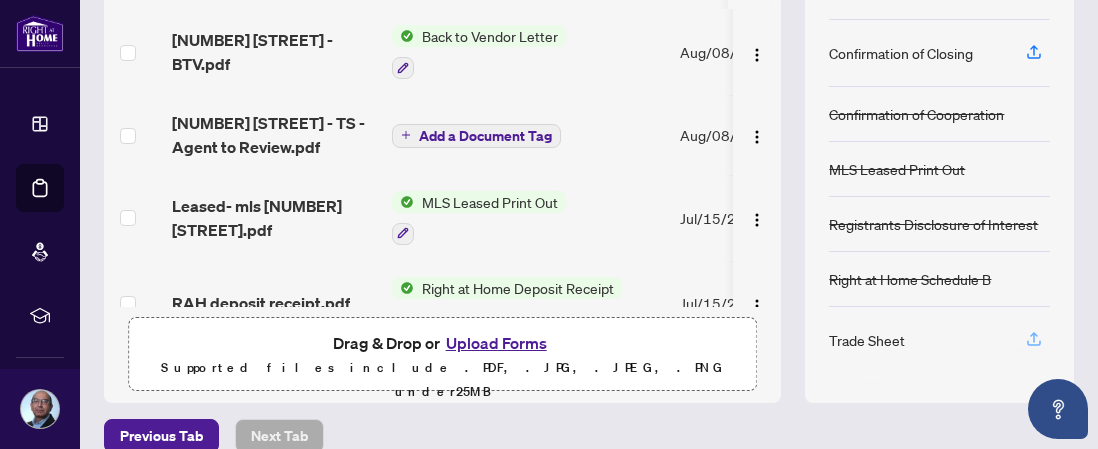 click 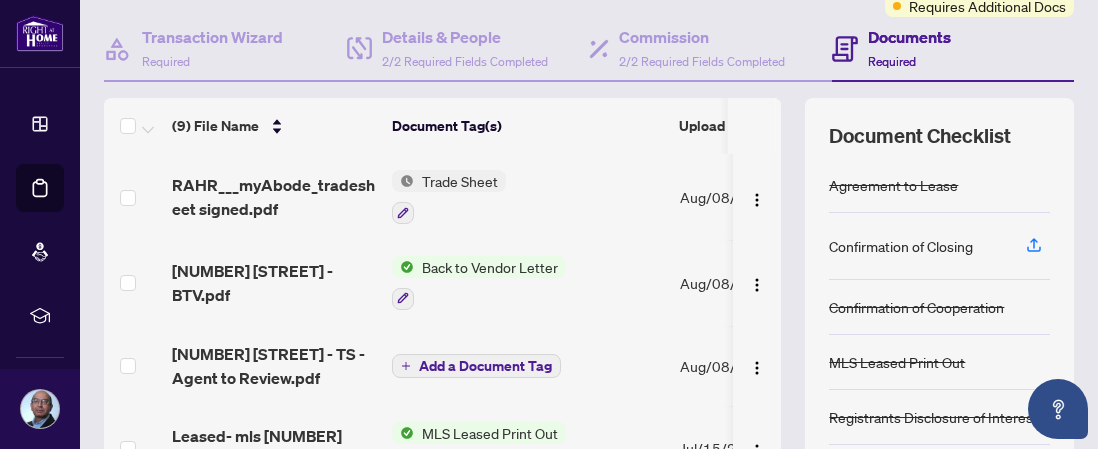 scroll, scrollTop: 220, scrollLeft: 0, axis: vertical 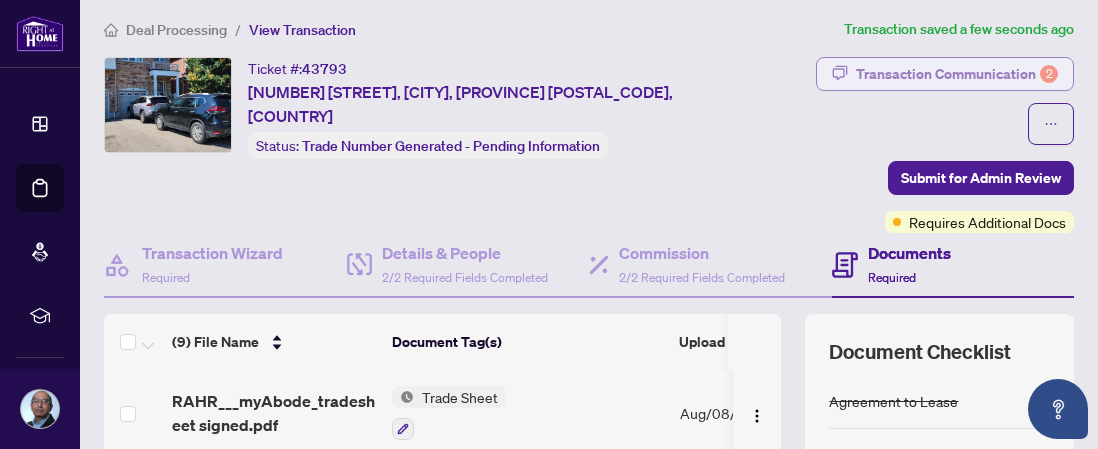 click on "Transaction Communication 2" at bounding box center [957, 74] 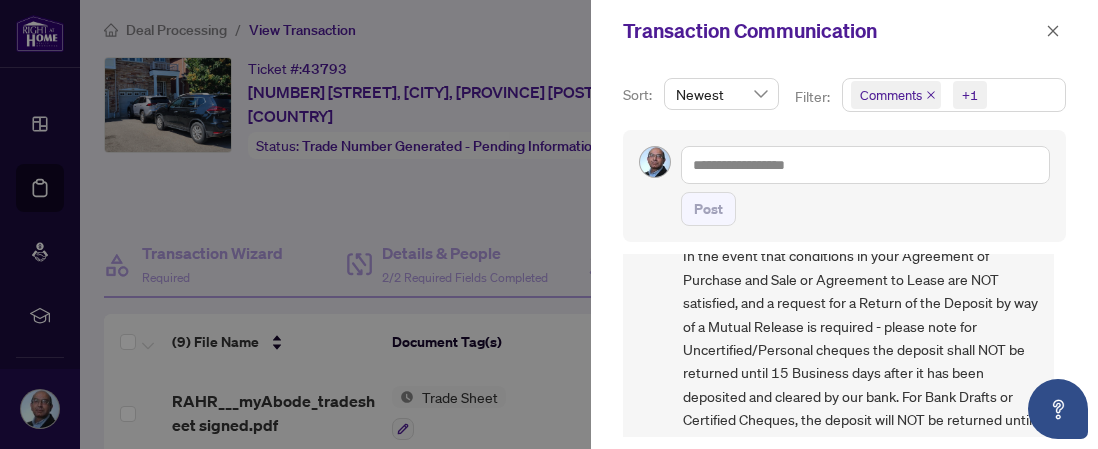 scroll, scrollTop: 1094, scrollLeft: 0, axis: vertical 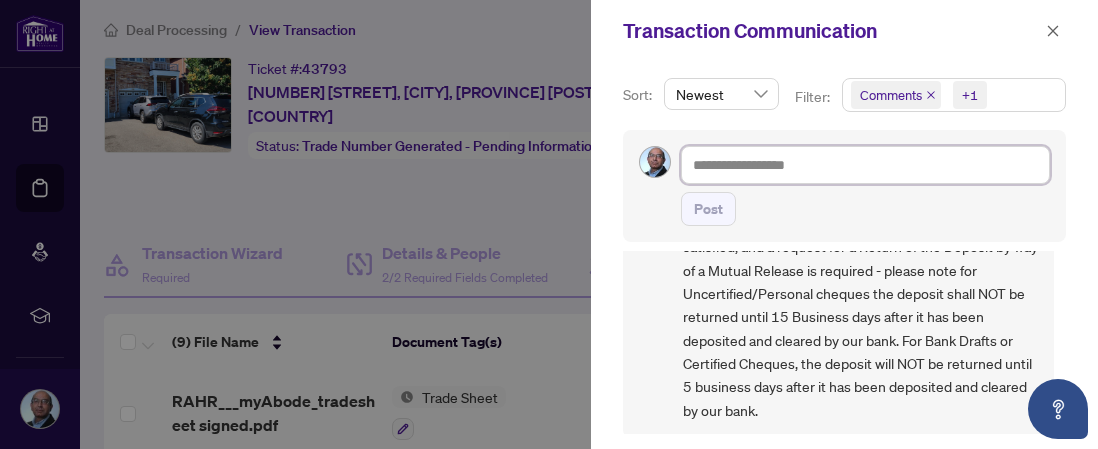 click at bounding box center [865, 165] 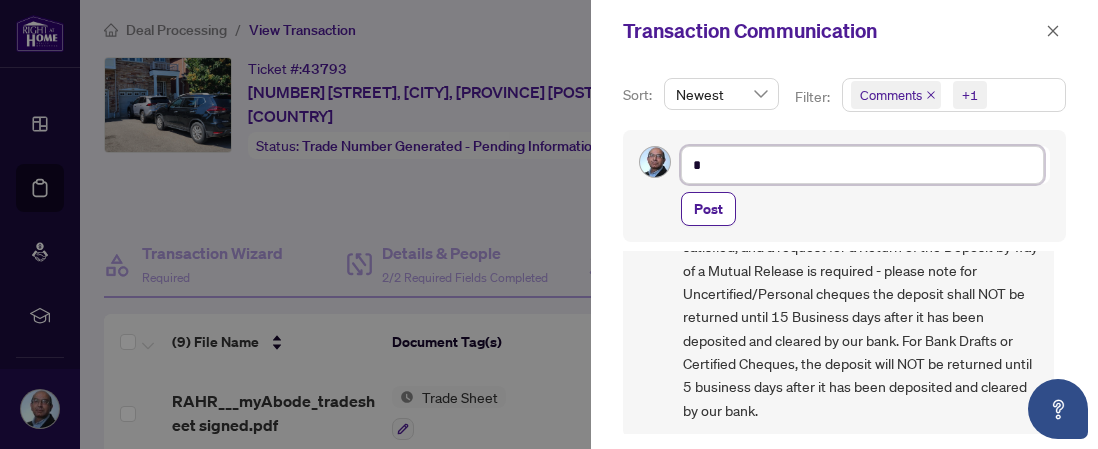 type on "**" 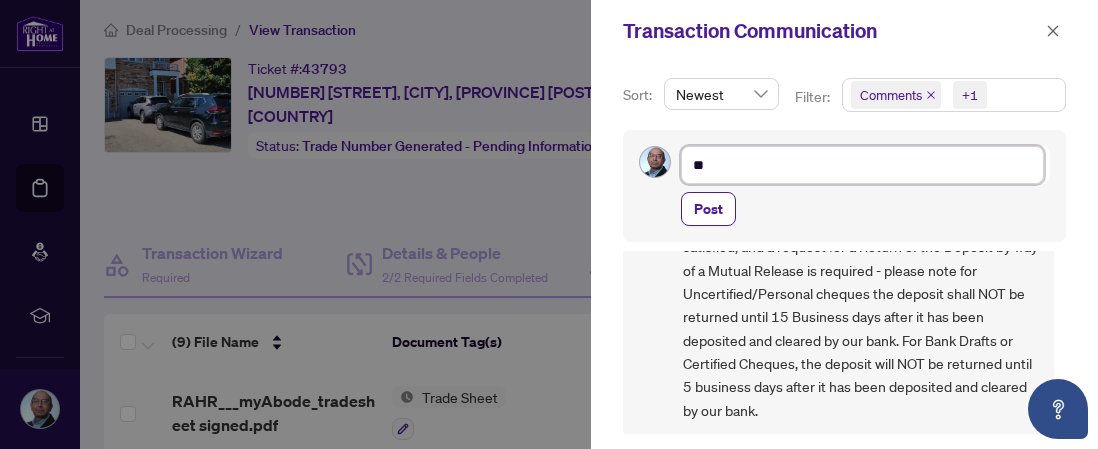 type on "***" 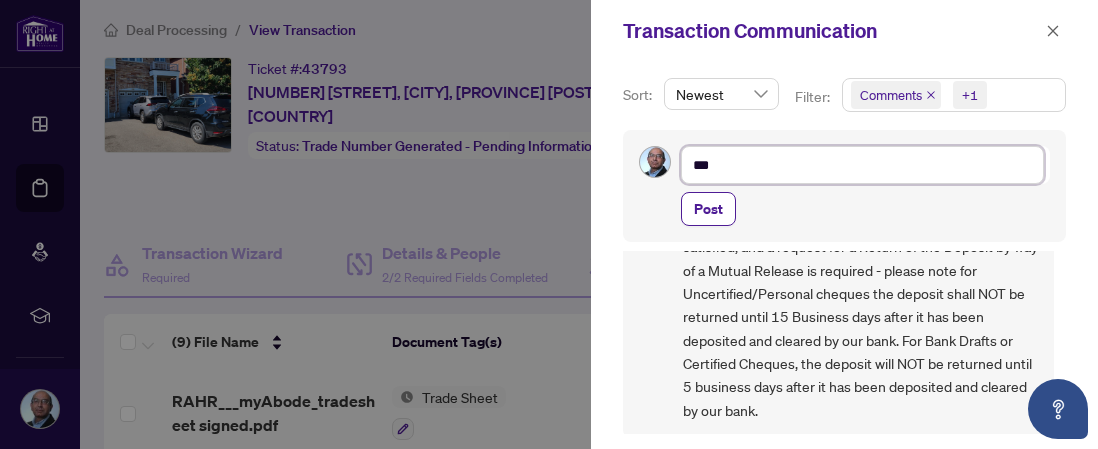 type on "****" 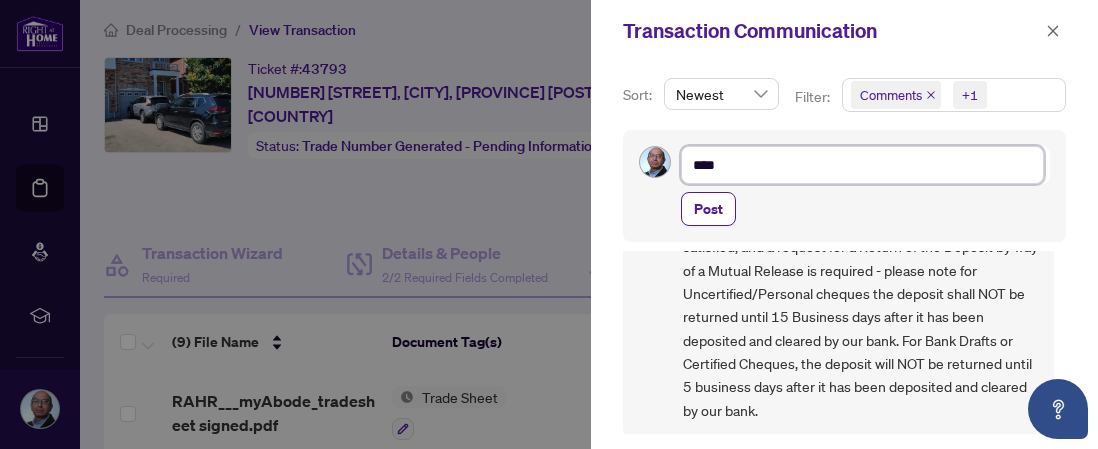 type on "*****" 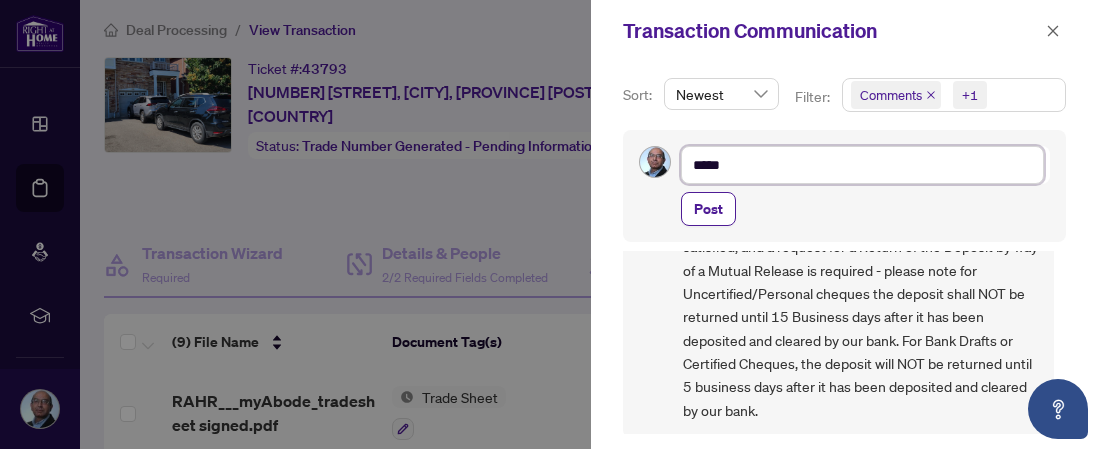 type on "******" 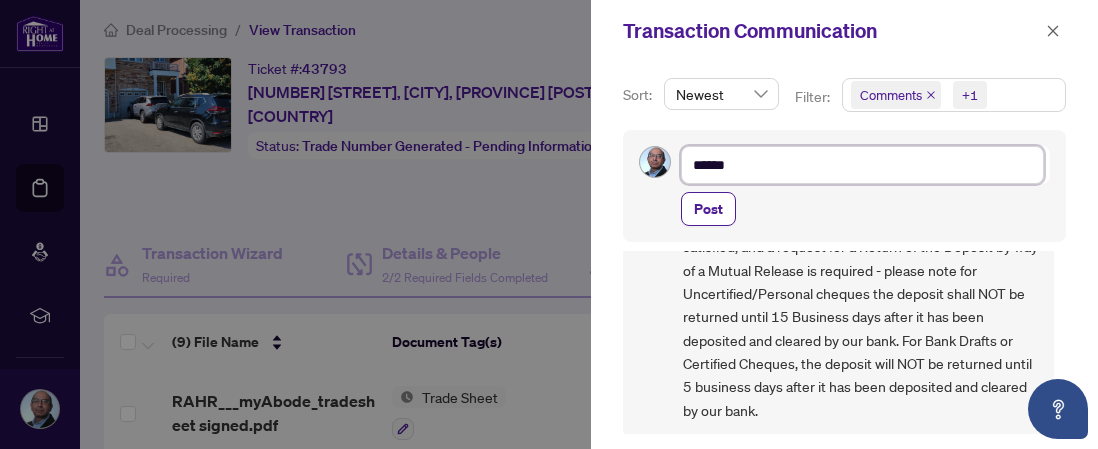 type on "*******" 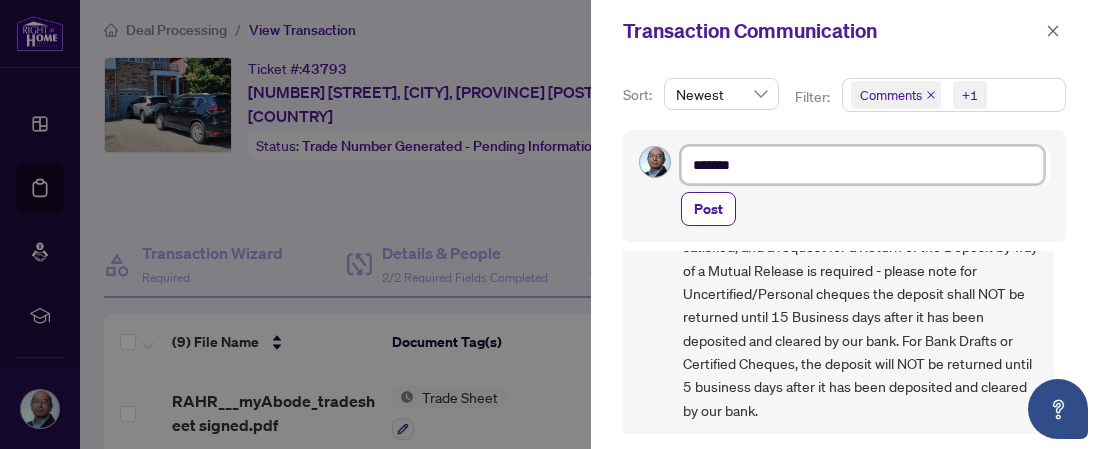 type on "******" 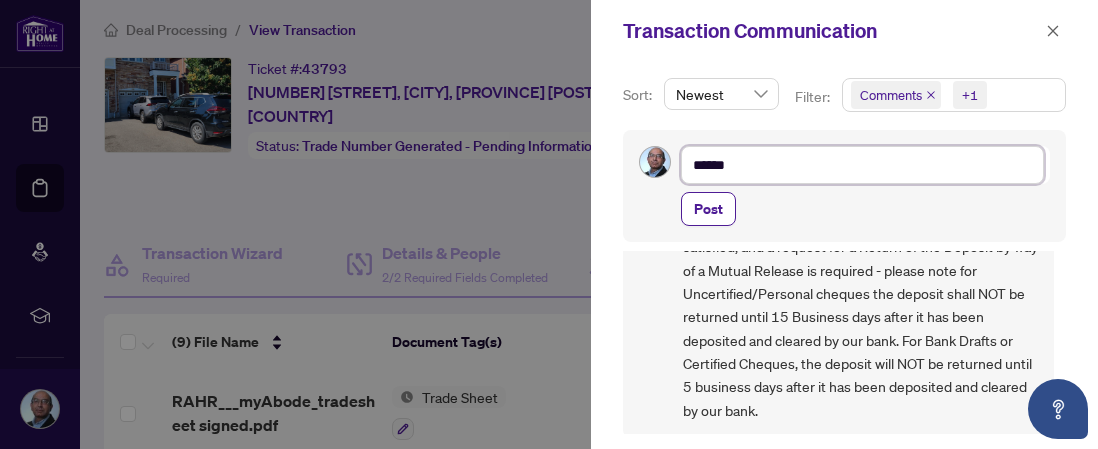 type on "*******" 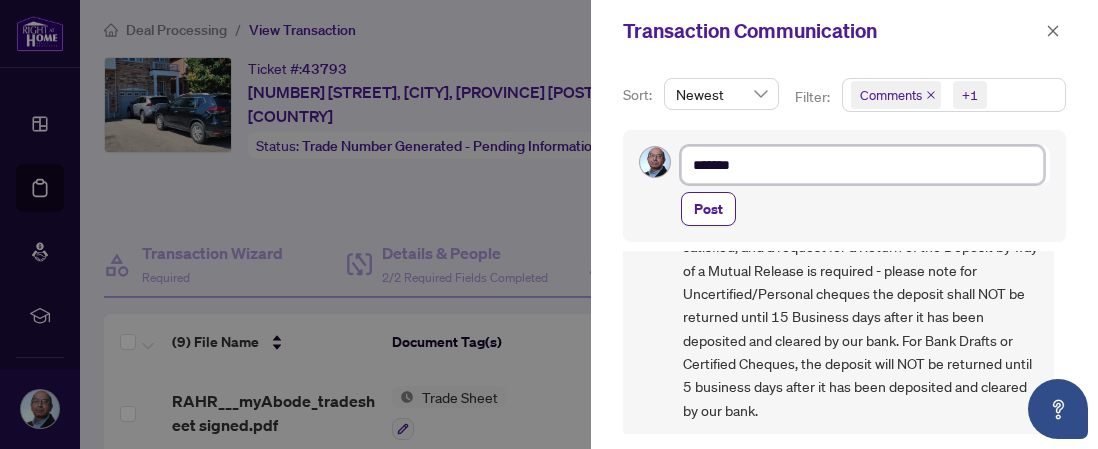 type on "********" 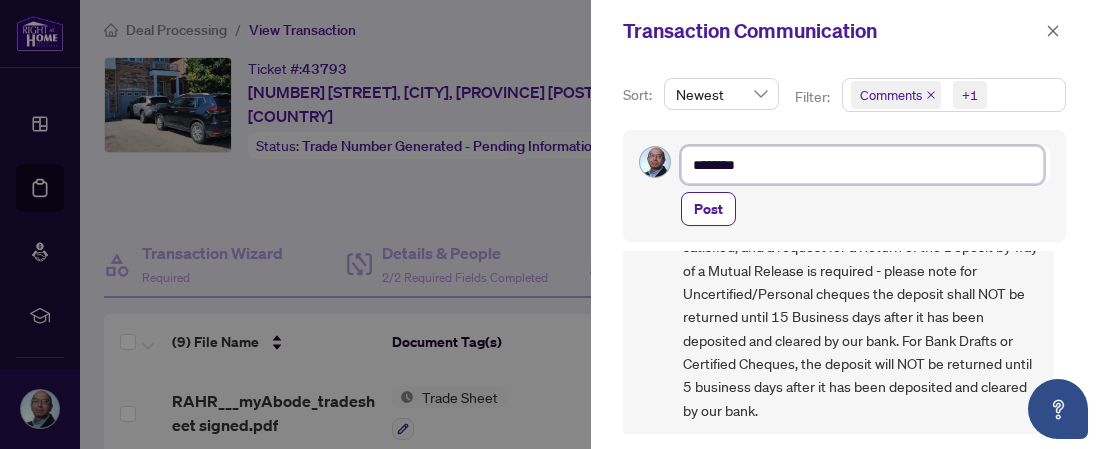 type on "*********" 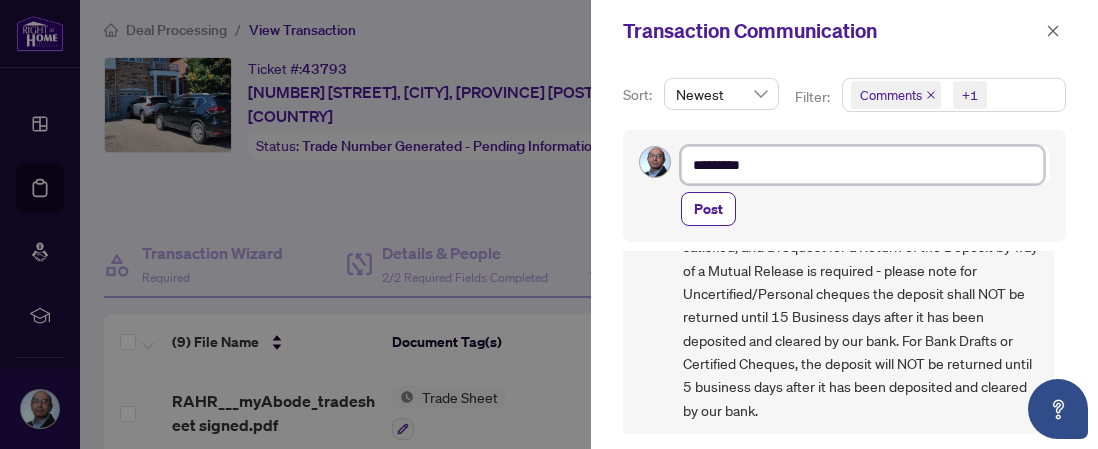 type on "**********" 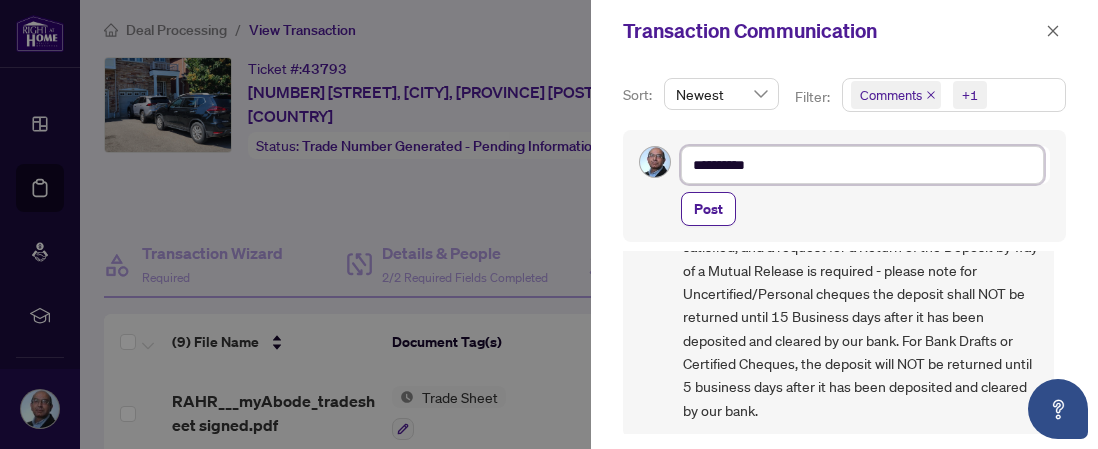 type on "**********" 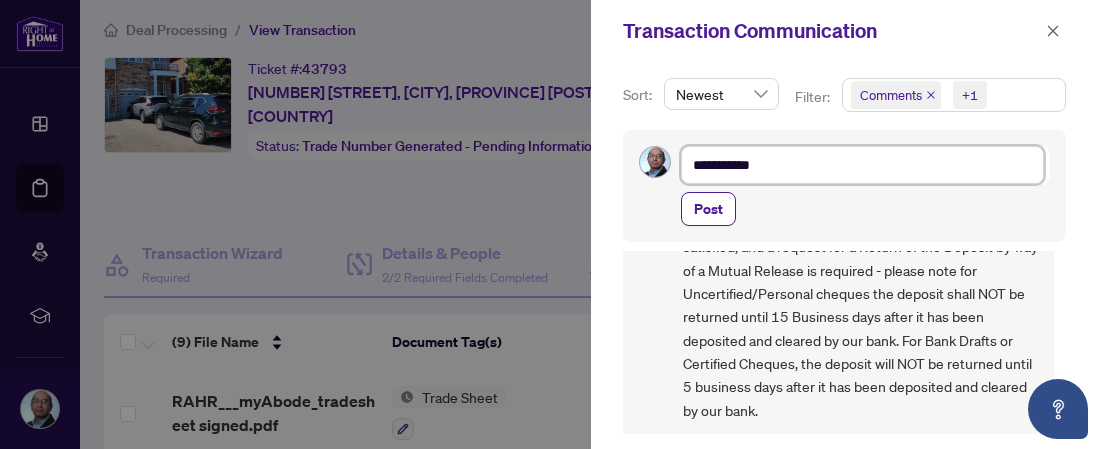 type on "**********" 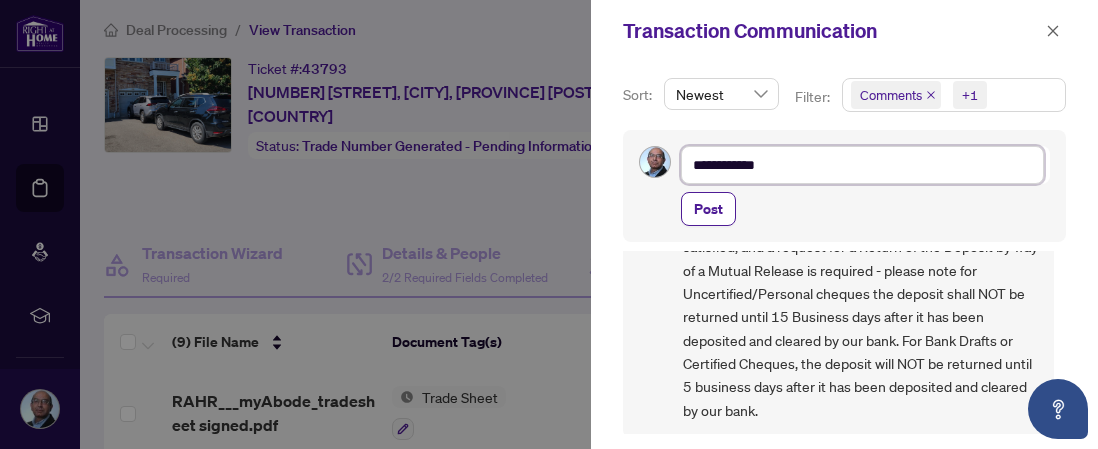 type on "**********" 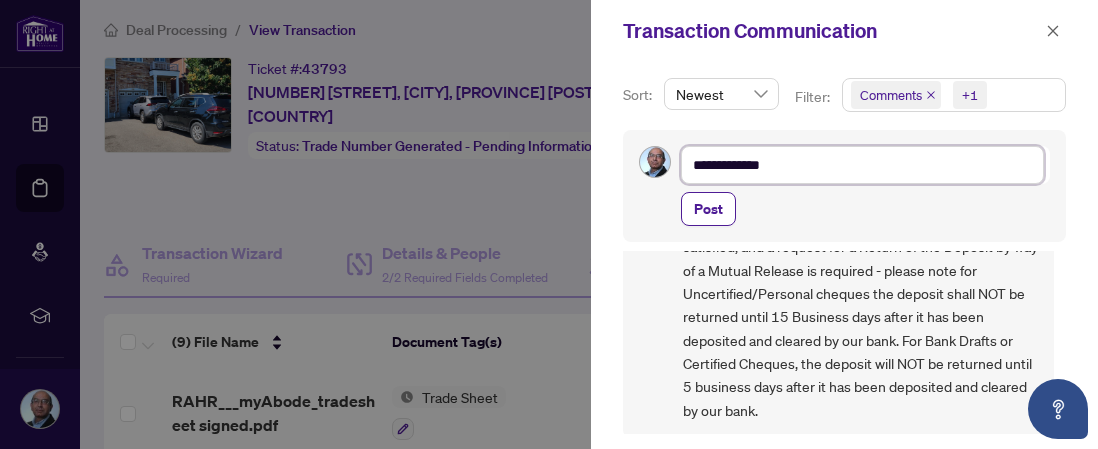 type on "**********" 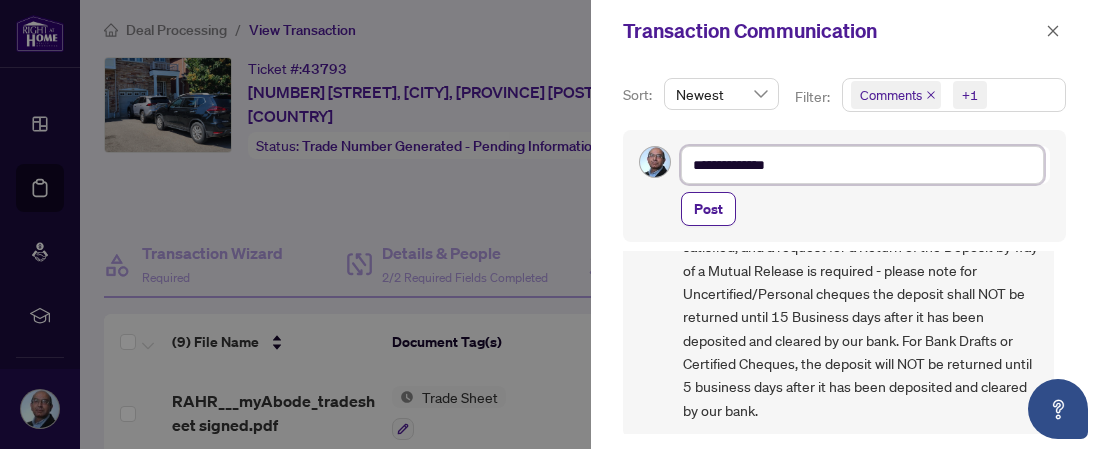 type on "**********" 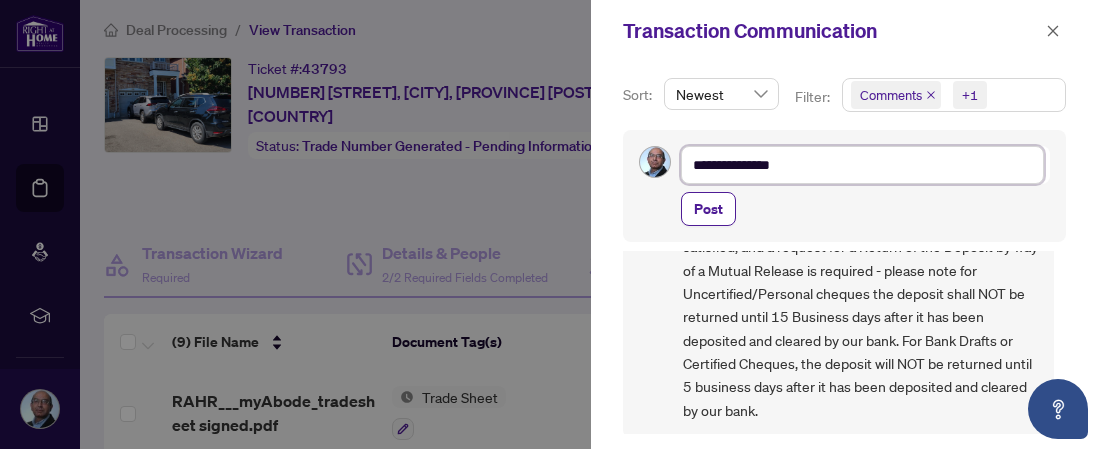 type on "**********" 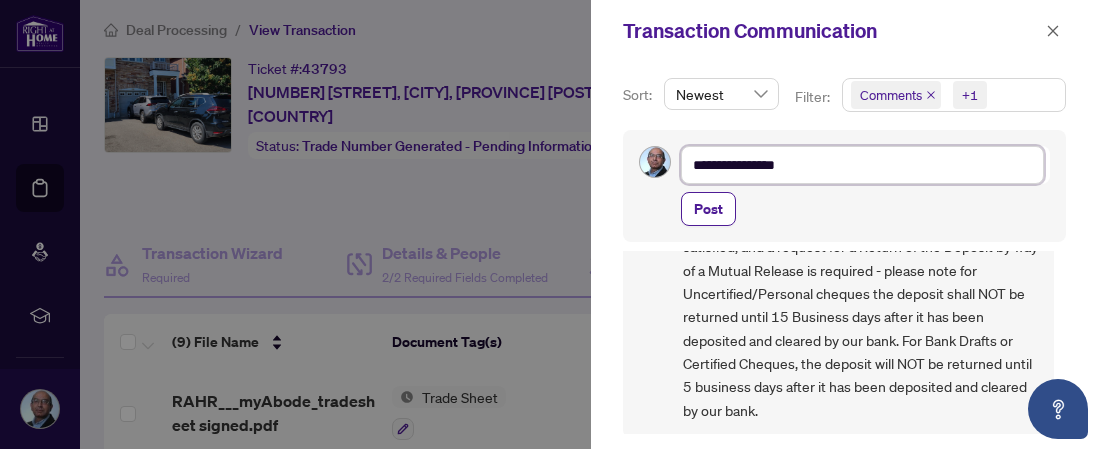 type on "**********" 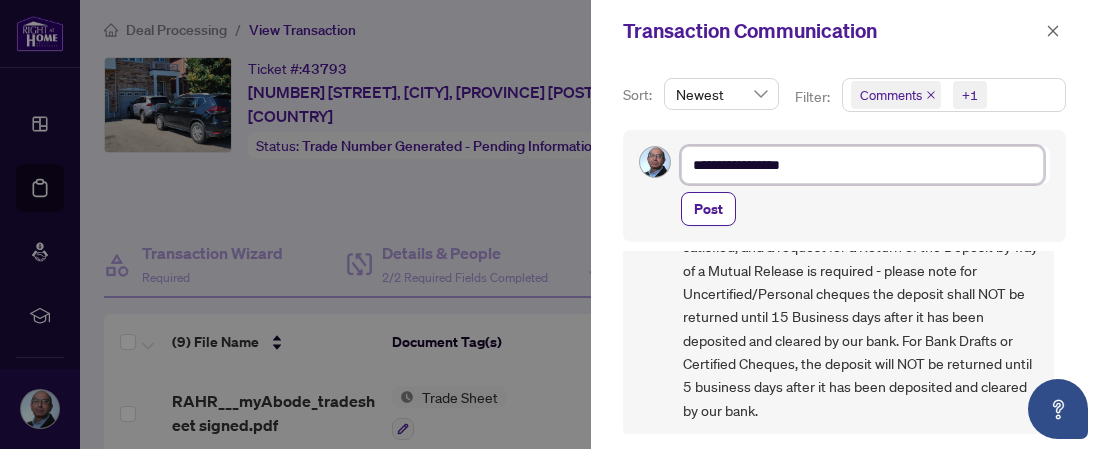 type on "**********" 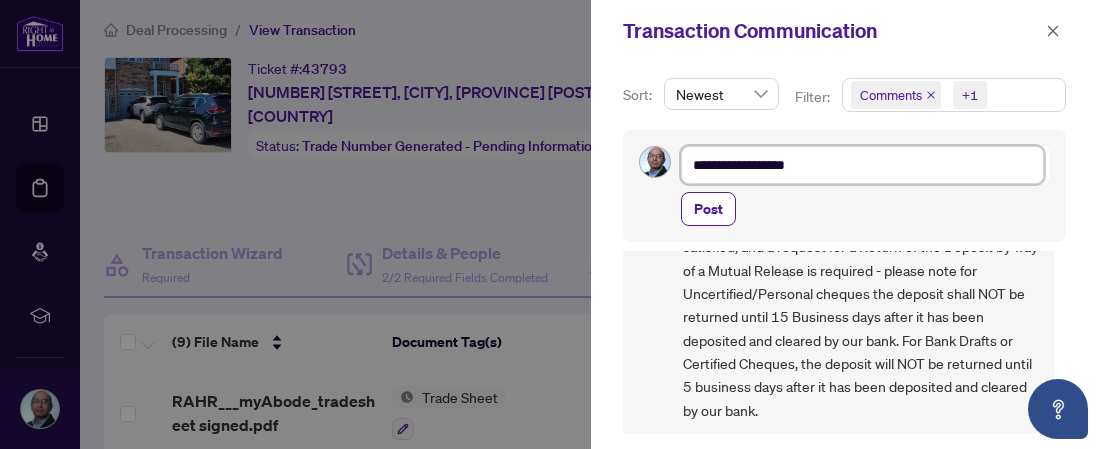 type on "**********" 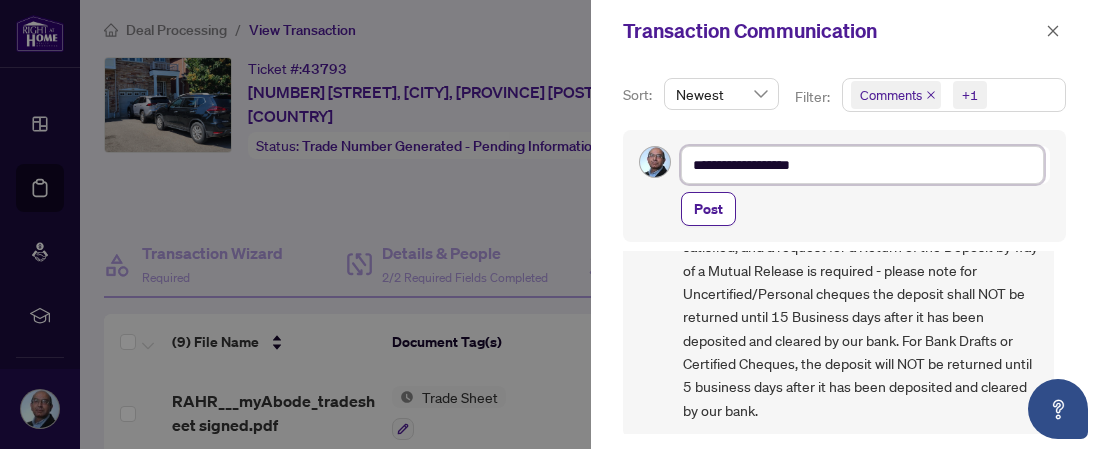 type on "**********" 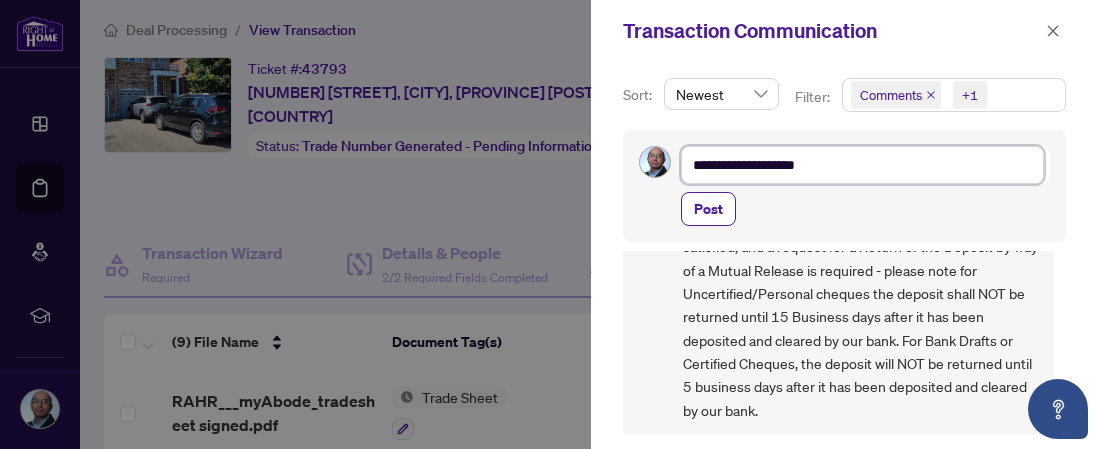 type on "**********" 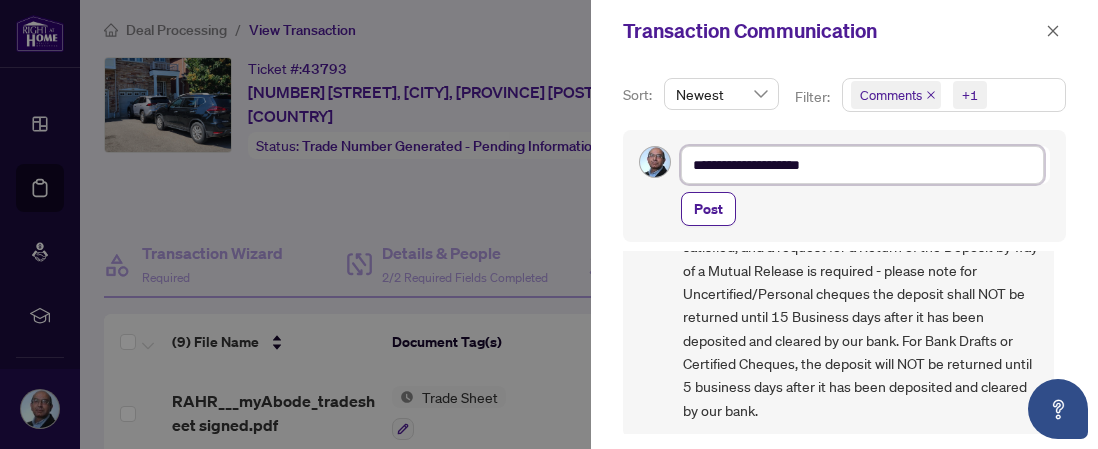 type on "**********" 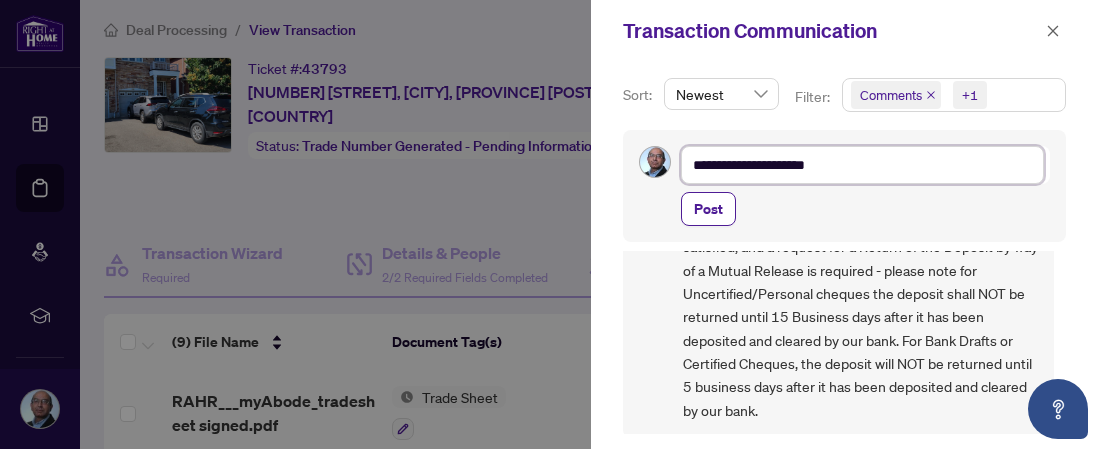 type on "**********" 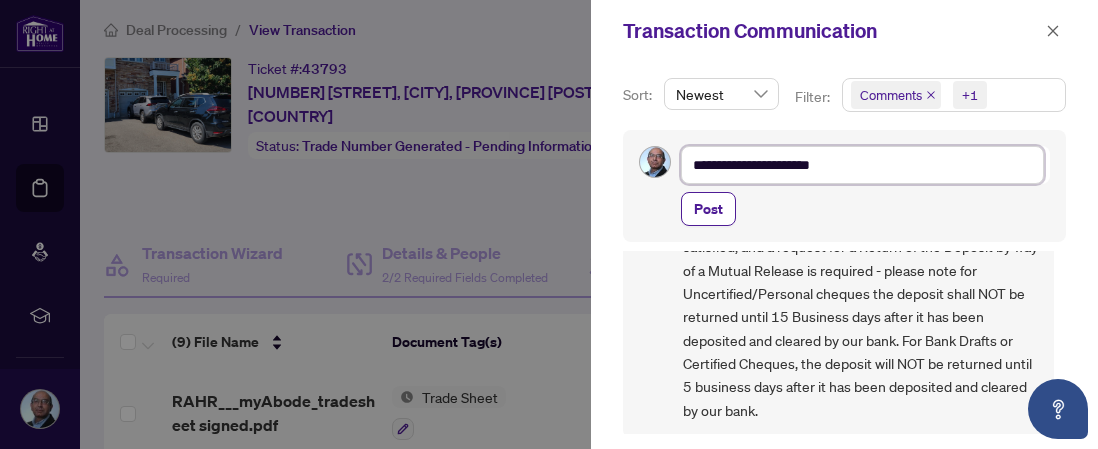 type on "**********" 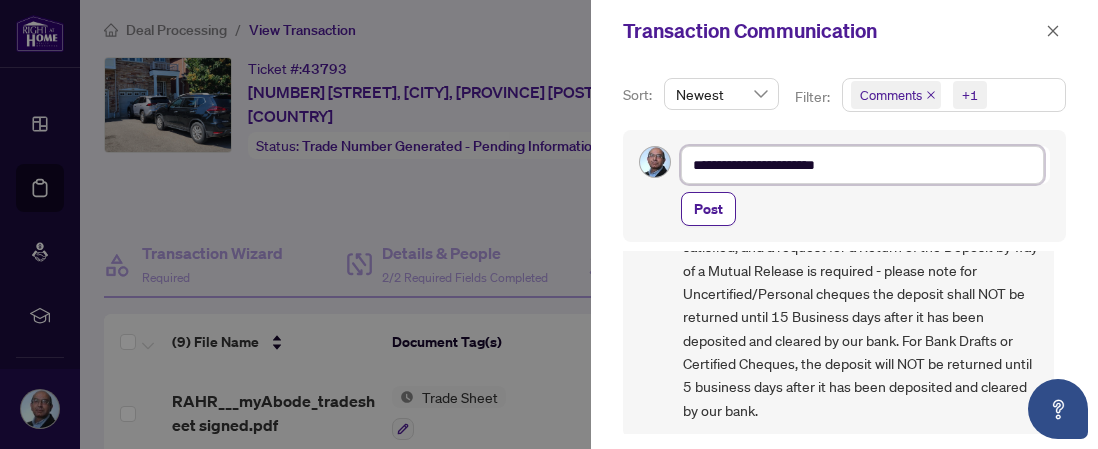 type on "**********" 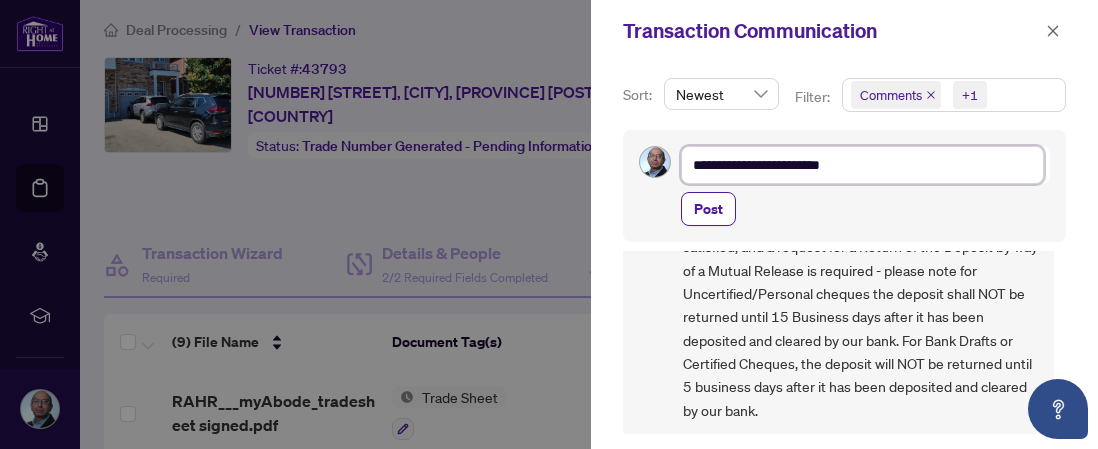 type on "**********" 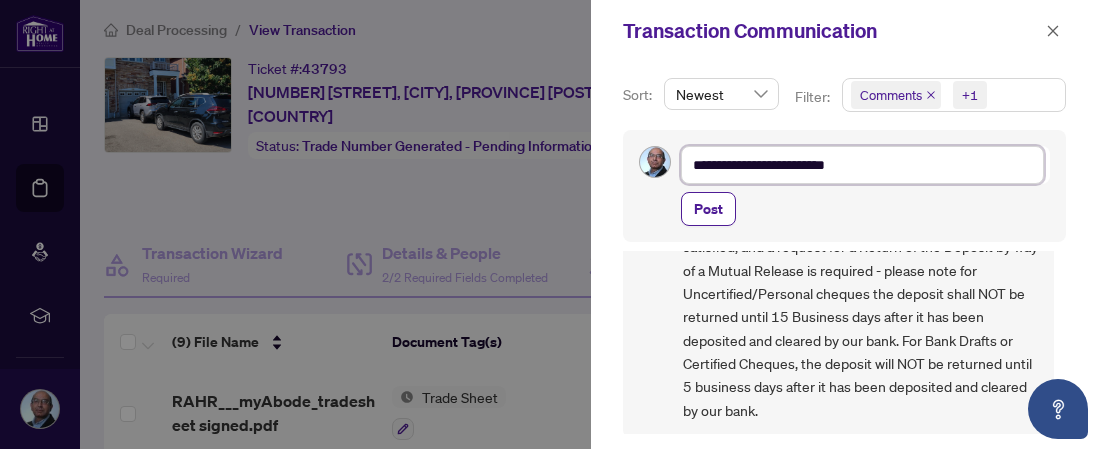 type on "**********" 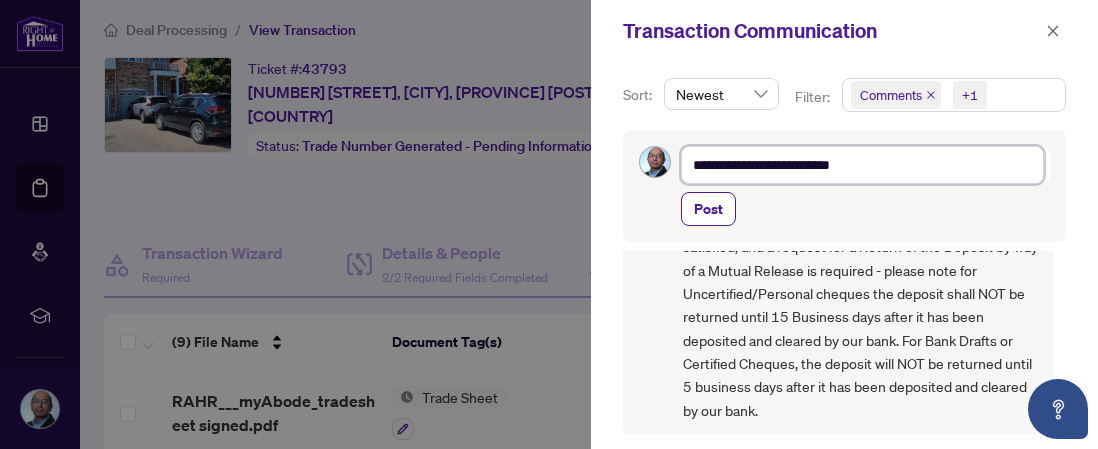 type on "**********" 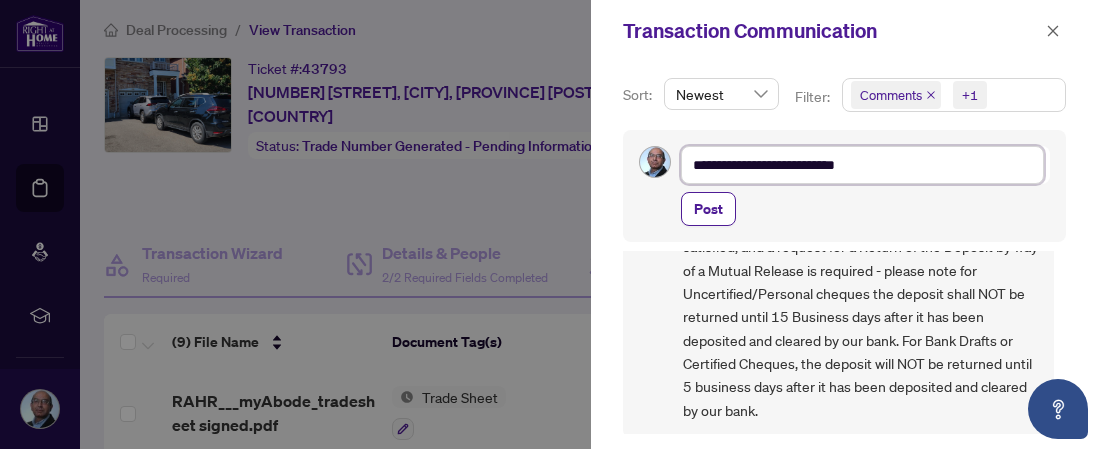 type on "**********" 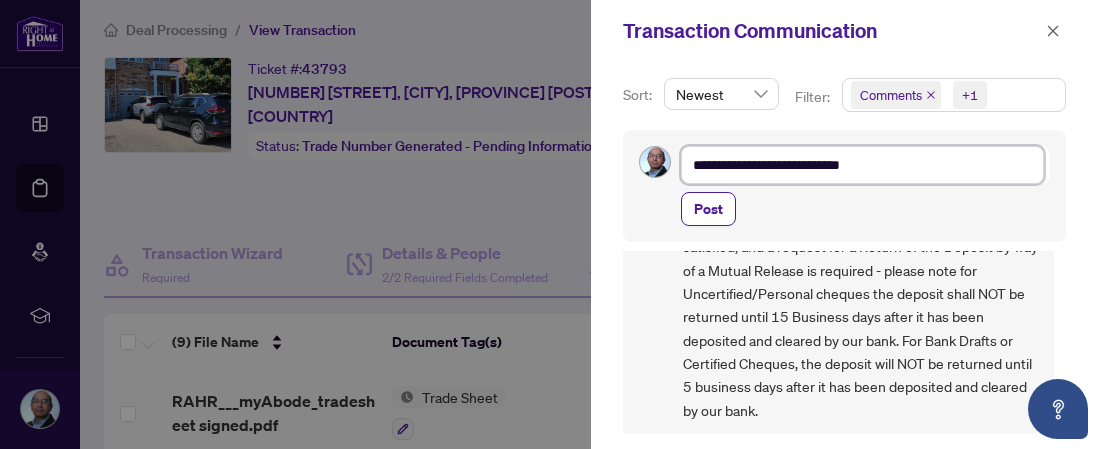 type on "**********" 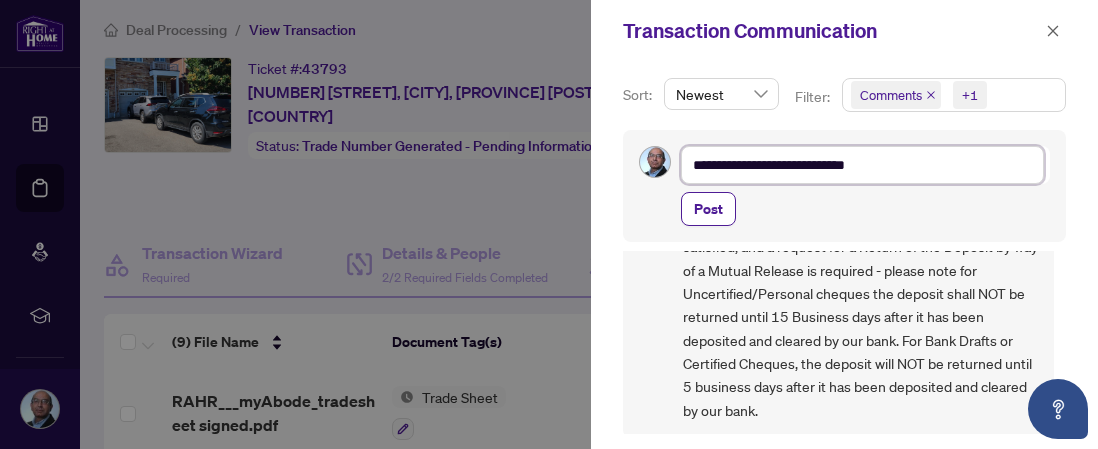 type on "**********" 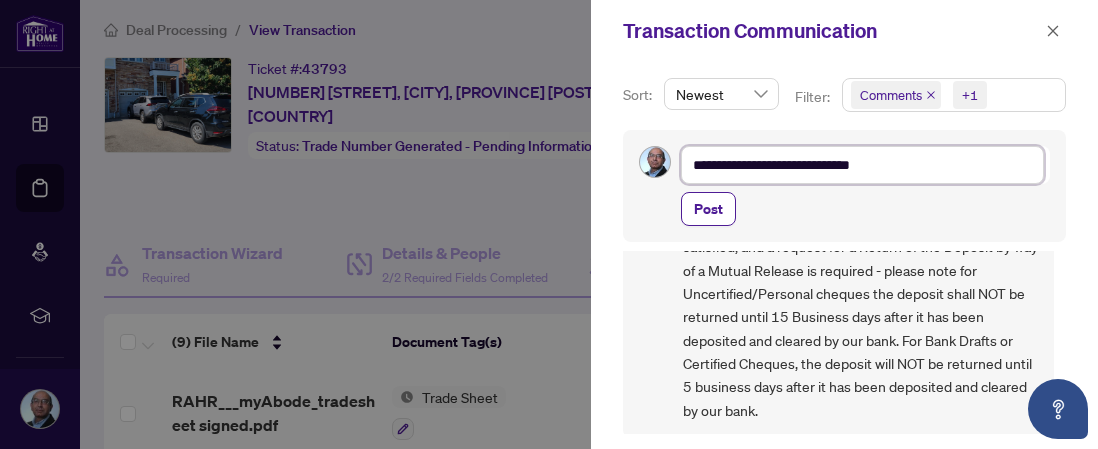 type on "**********" 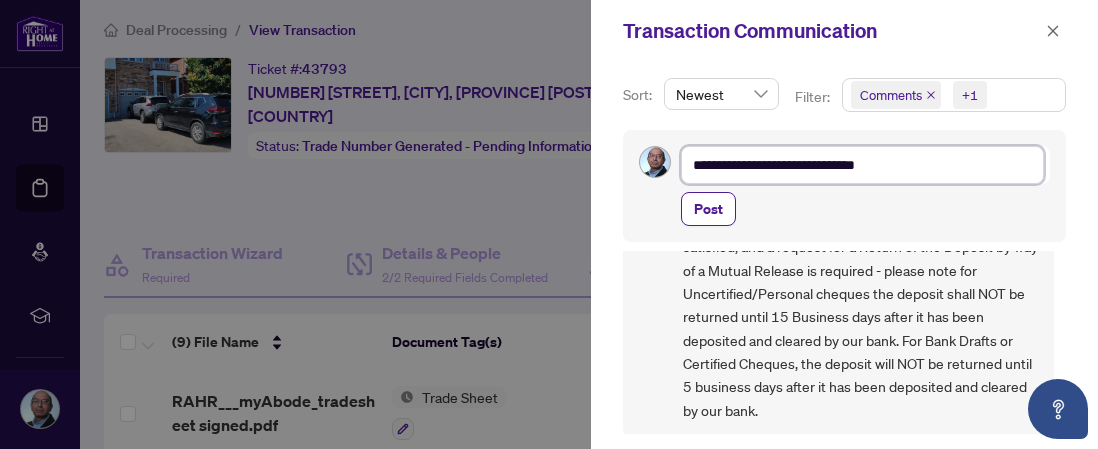 scroll, scrollTop: 7, scrollLeft: 0, axis: vertical 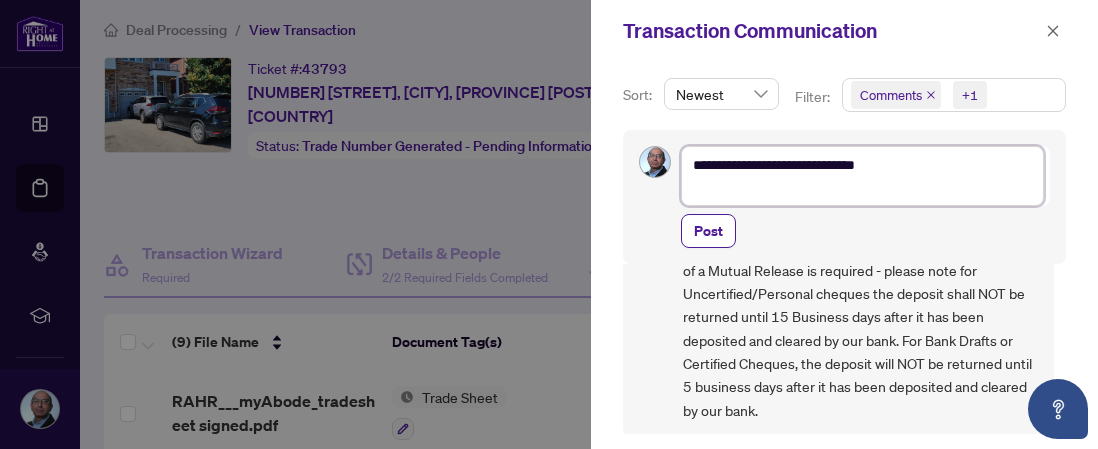 type on "**********" 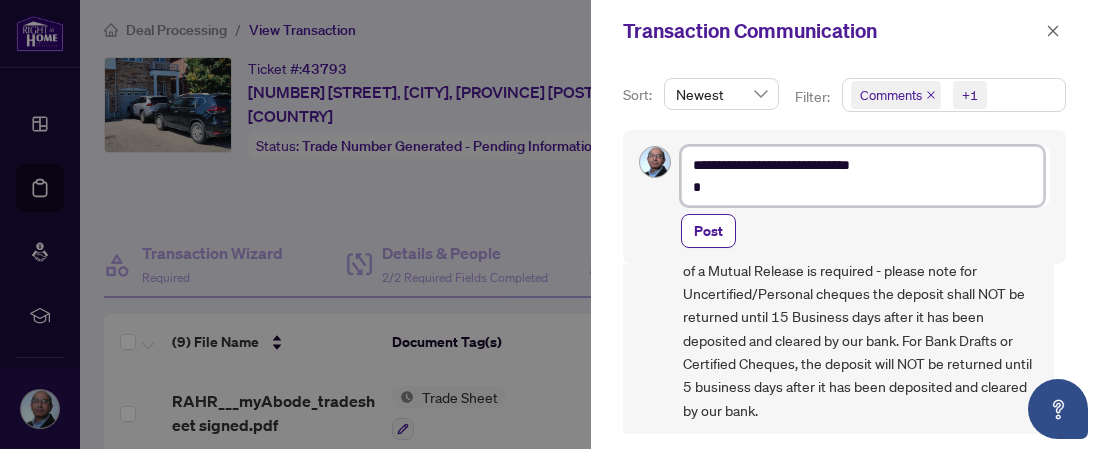 type on "**********" 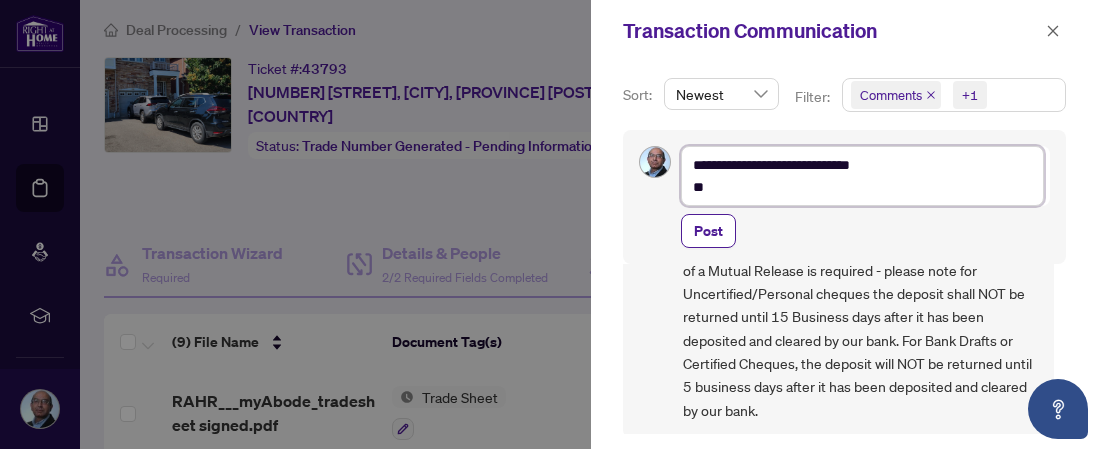 type on "**********" 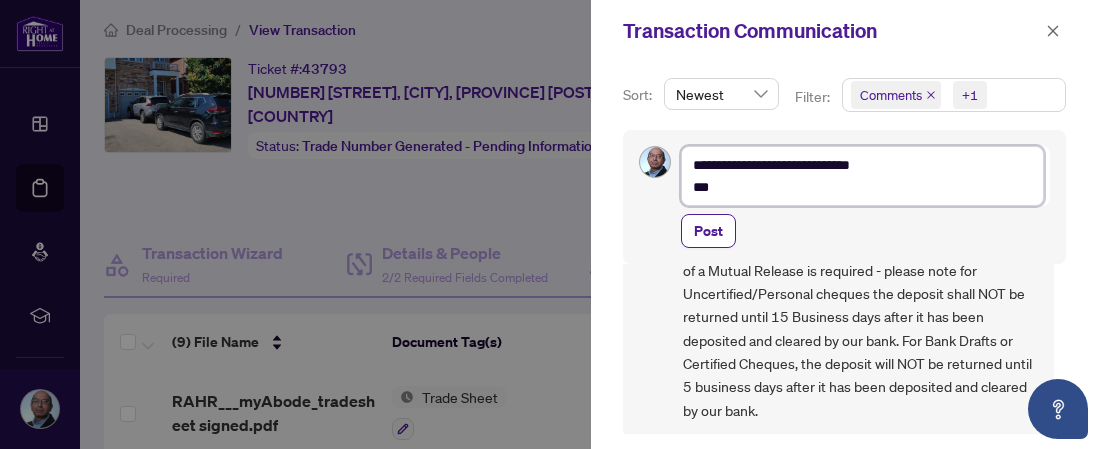 type on "**********" 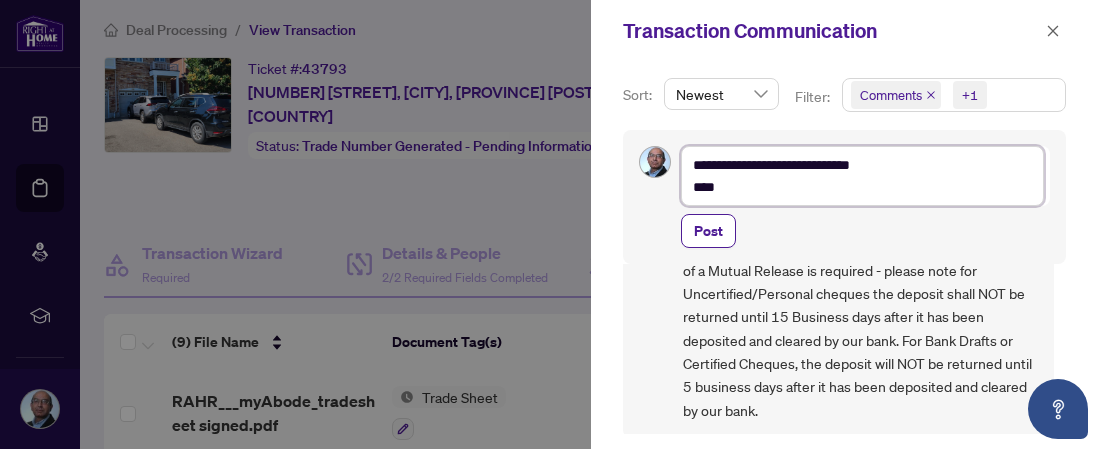 type on "**********" 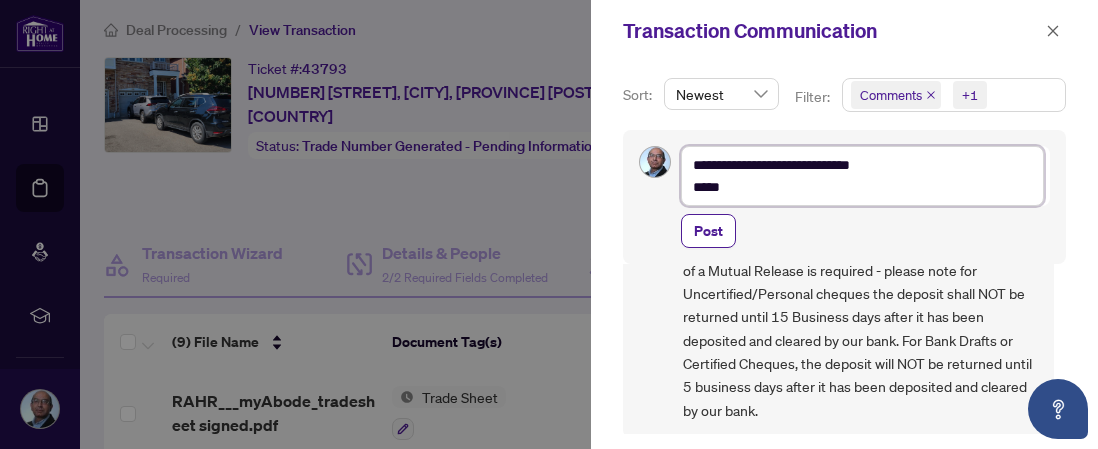 type on "**********" 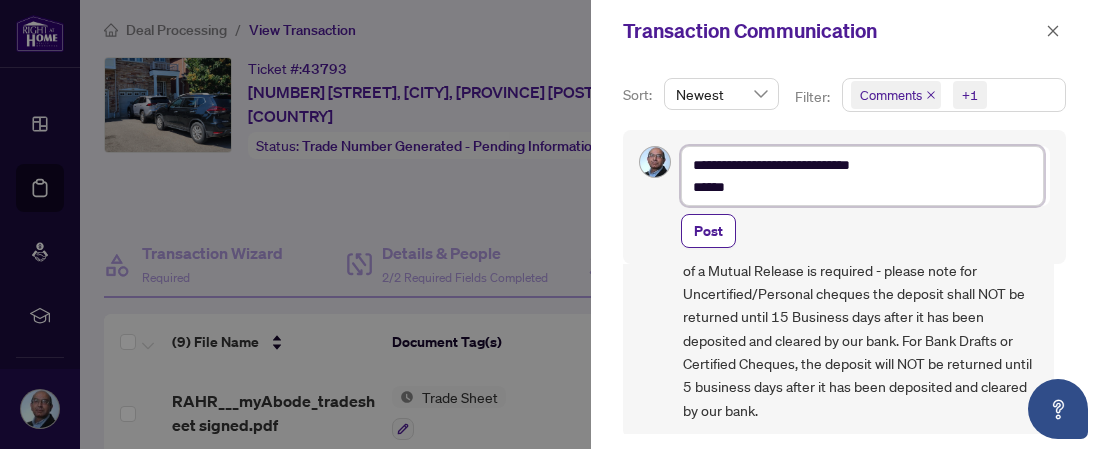 type on "**********" 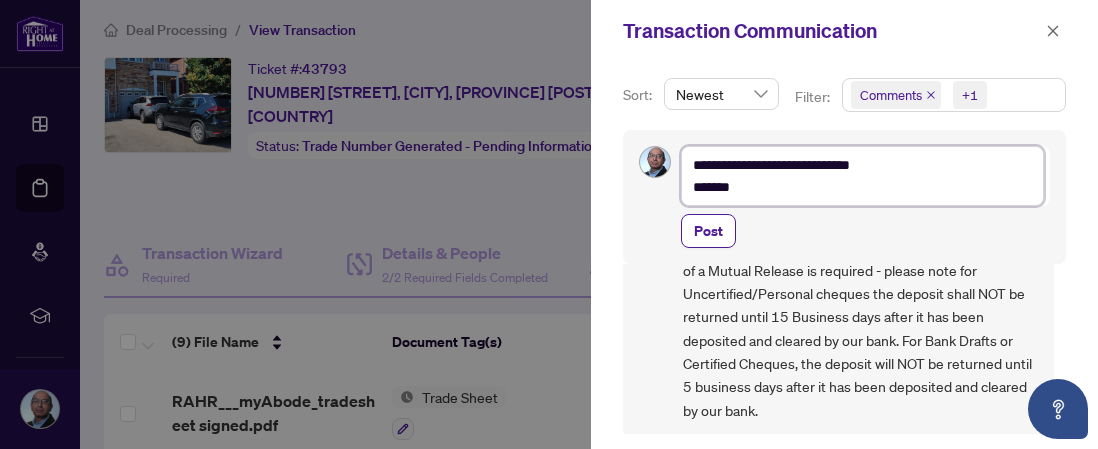 type on "**********" 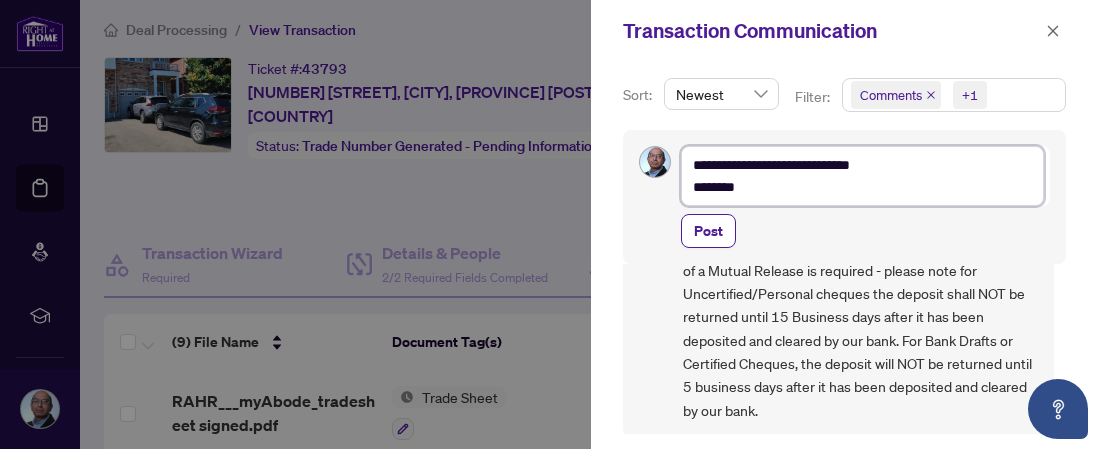 type on "**********" 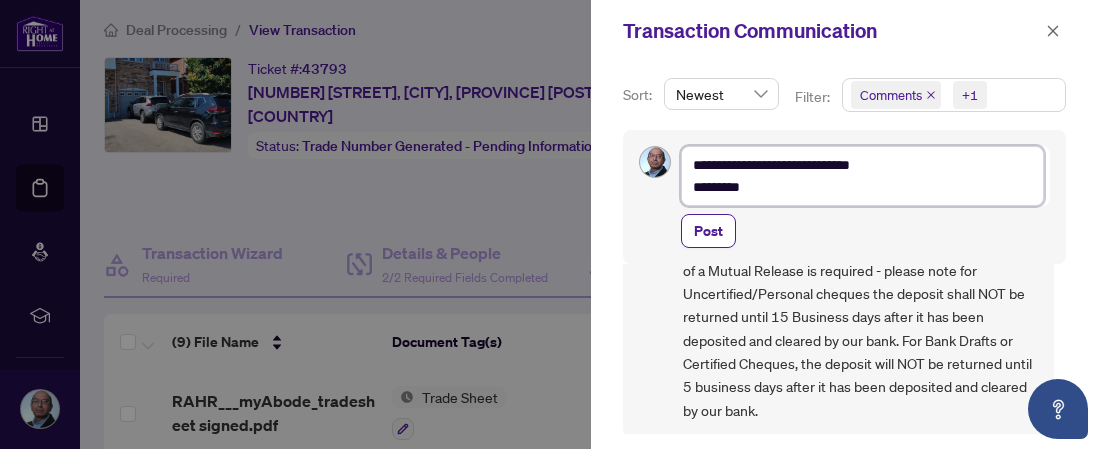 type on "**********" 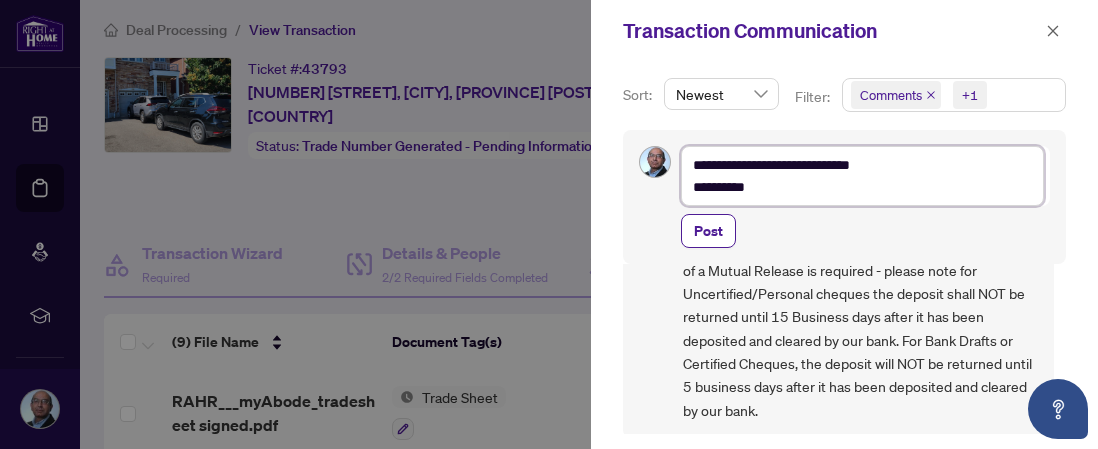 type on "**********" 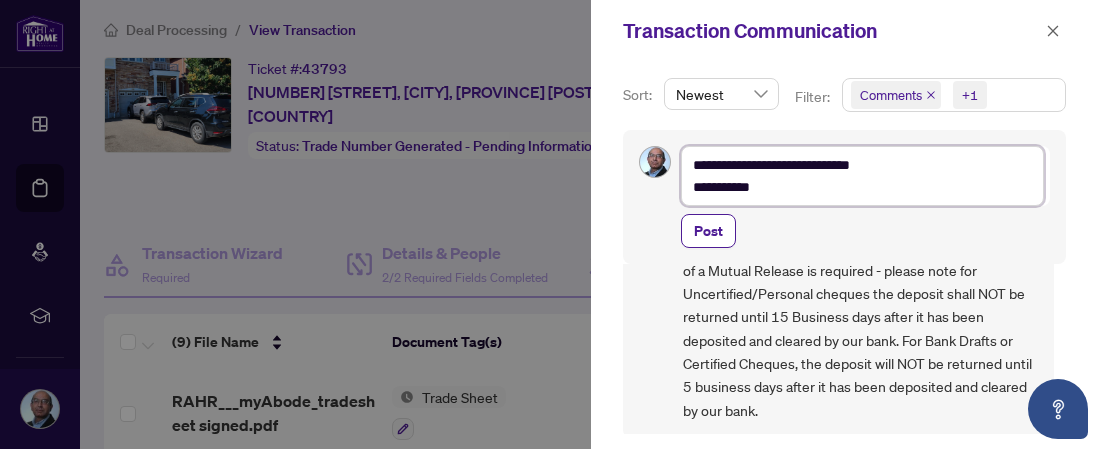 type on "**********" 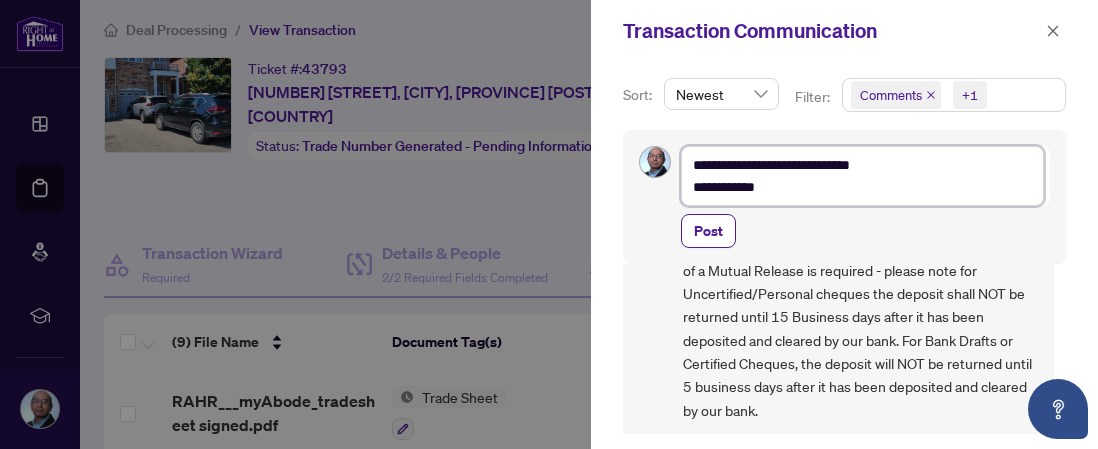 type on "**********" 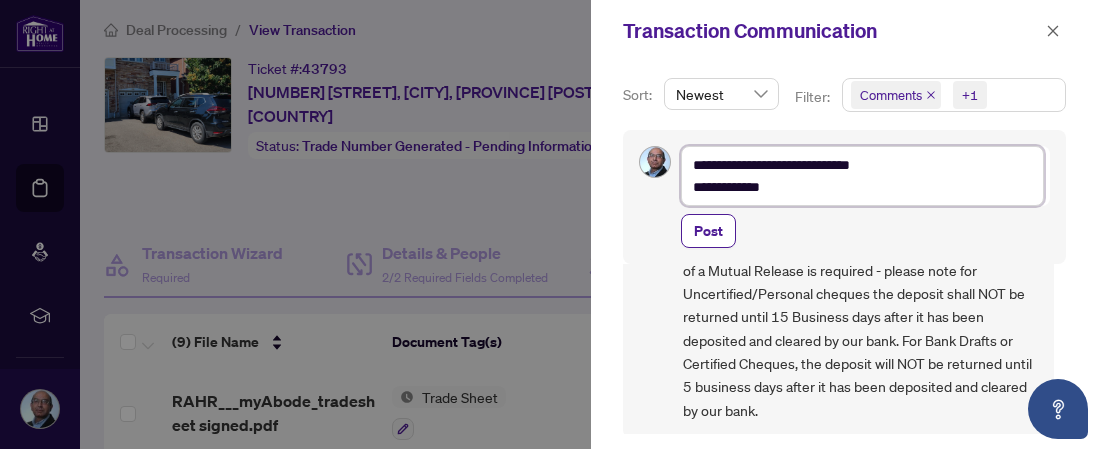 type on "**********" 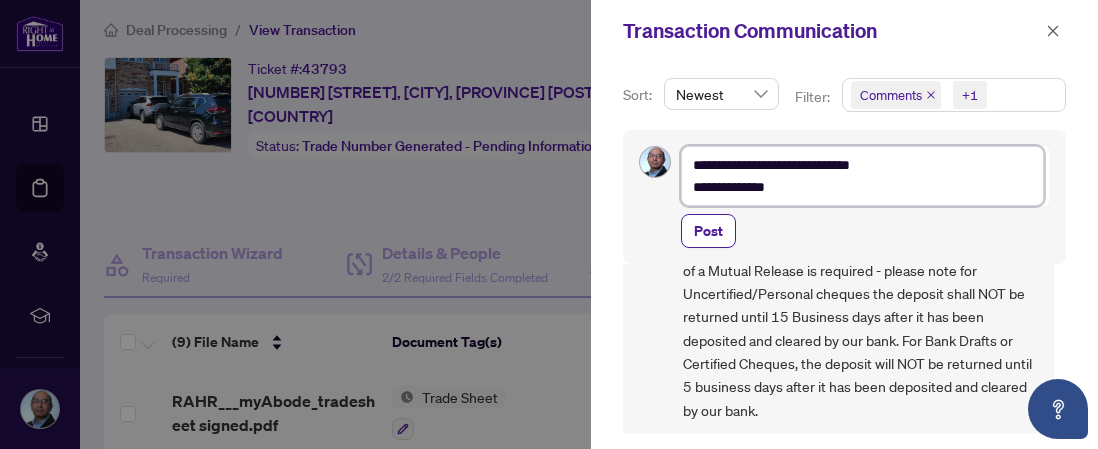 type on "**********" 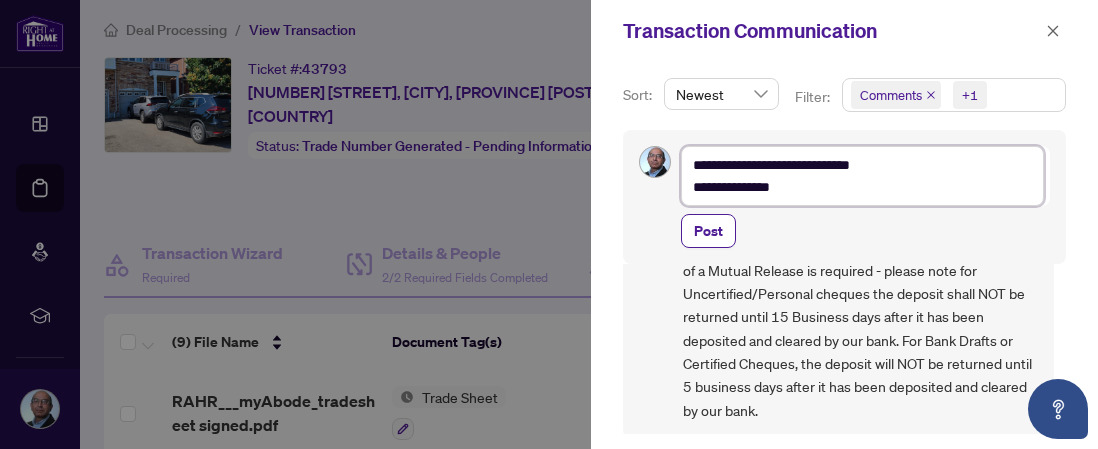 type on "**********" 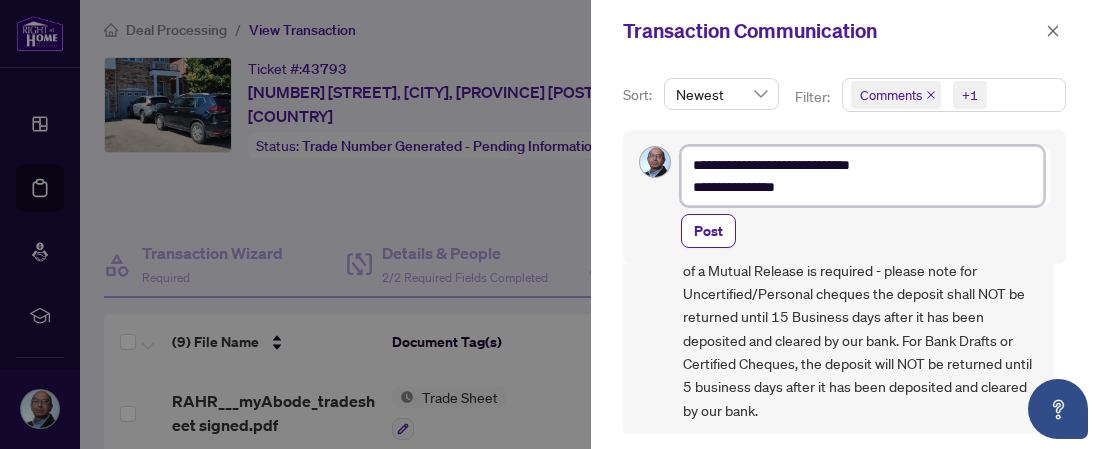 type on "**********" 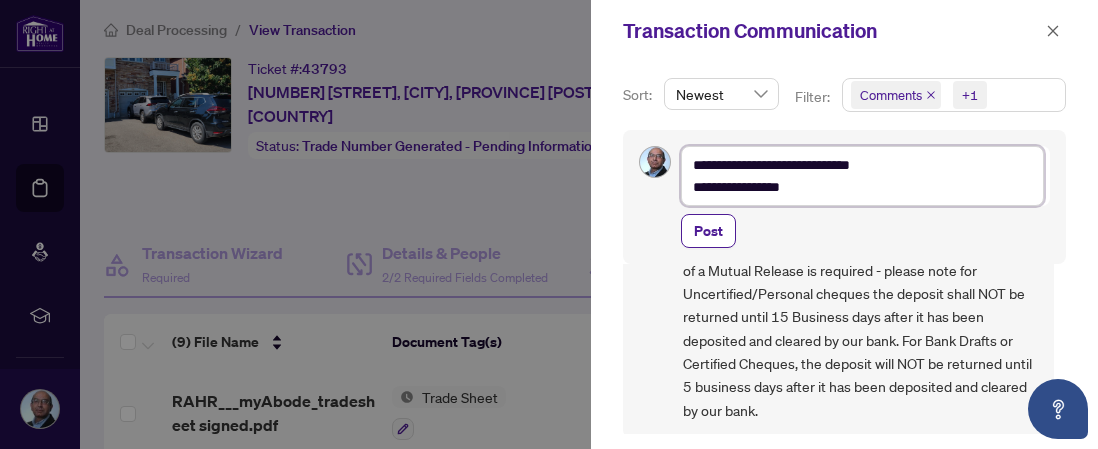 type on "**********" 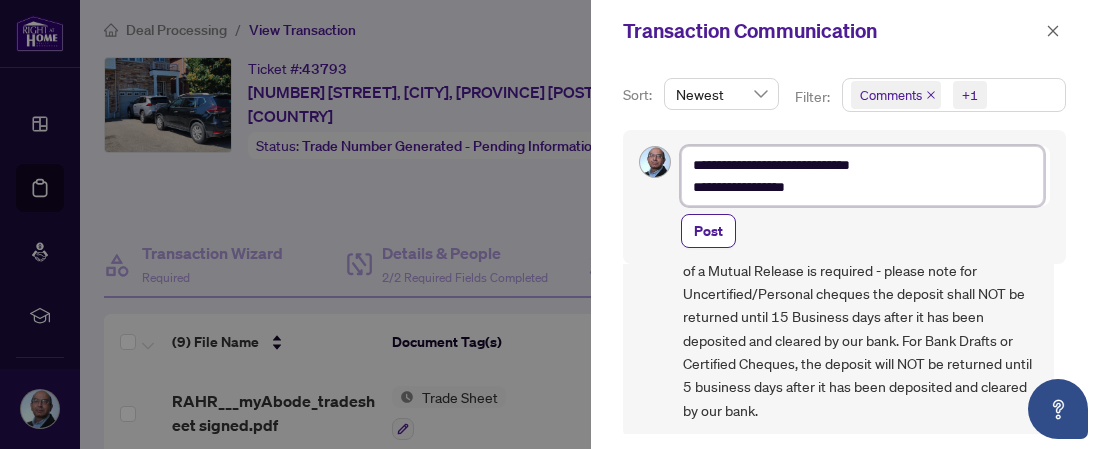 type on "**********" 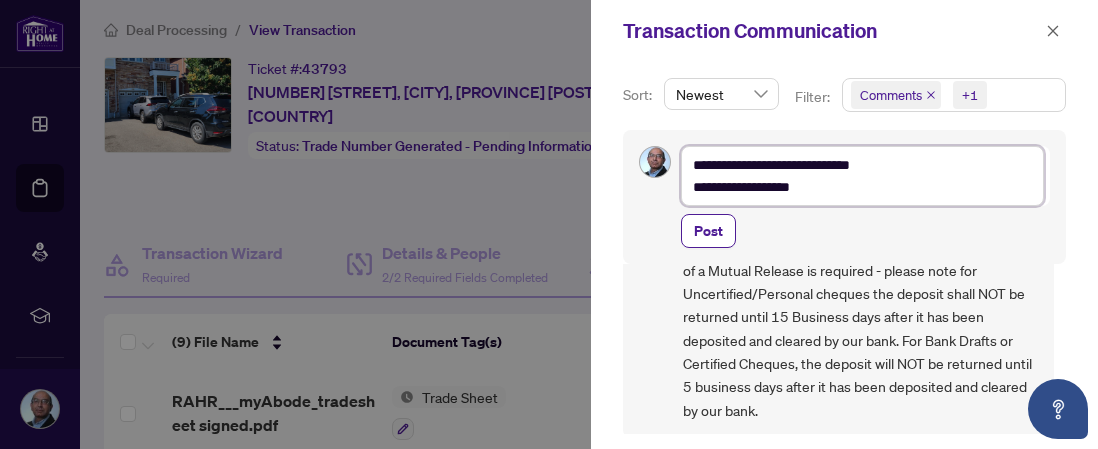 type on "**********" 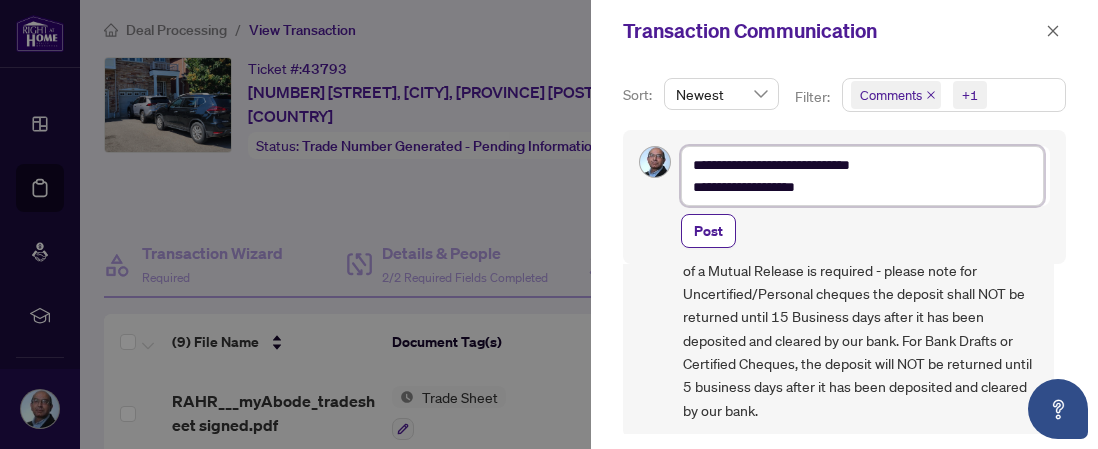 type on "**********" 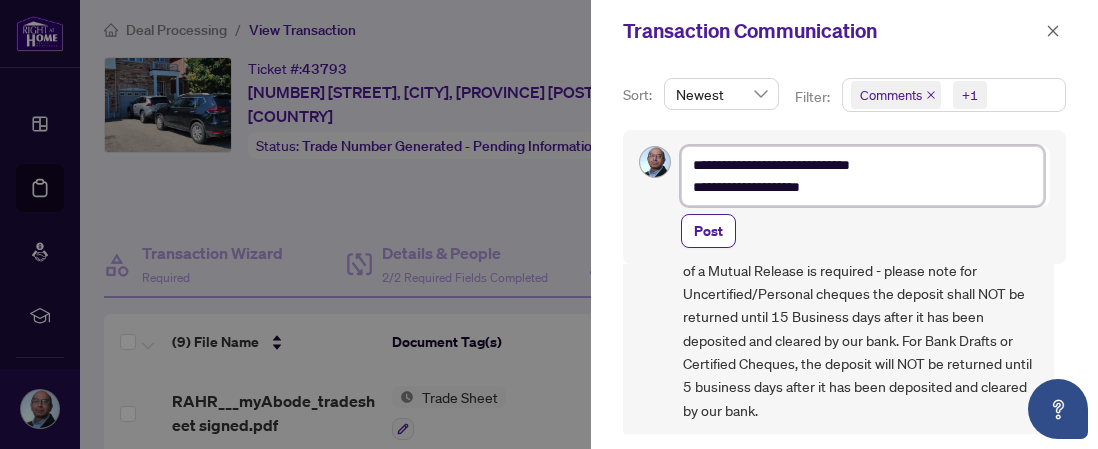 type on "**********" 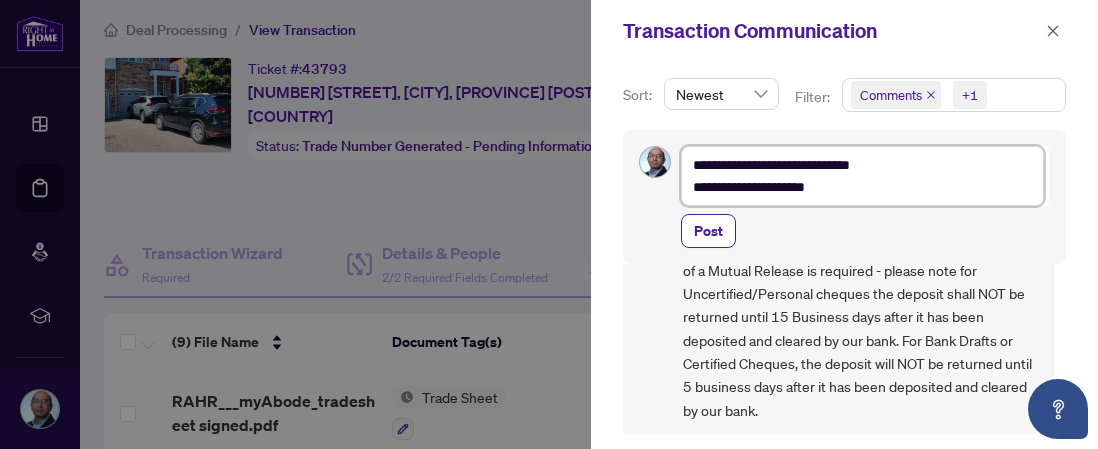 type on "**********" 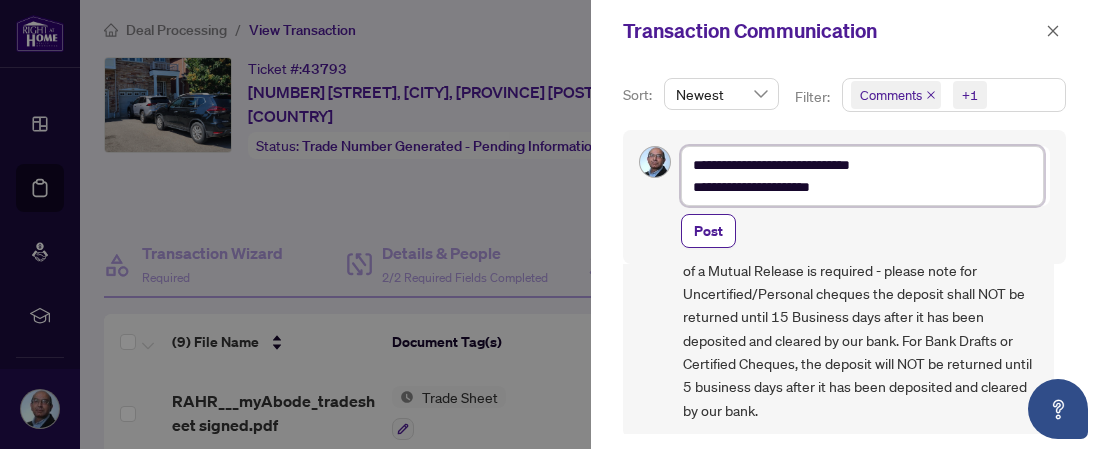 type on "**********" 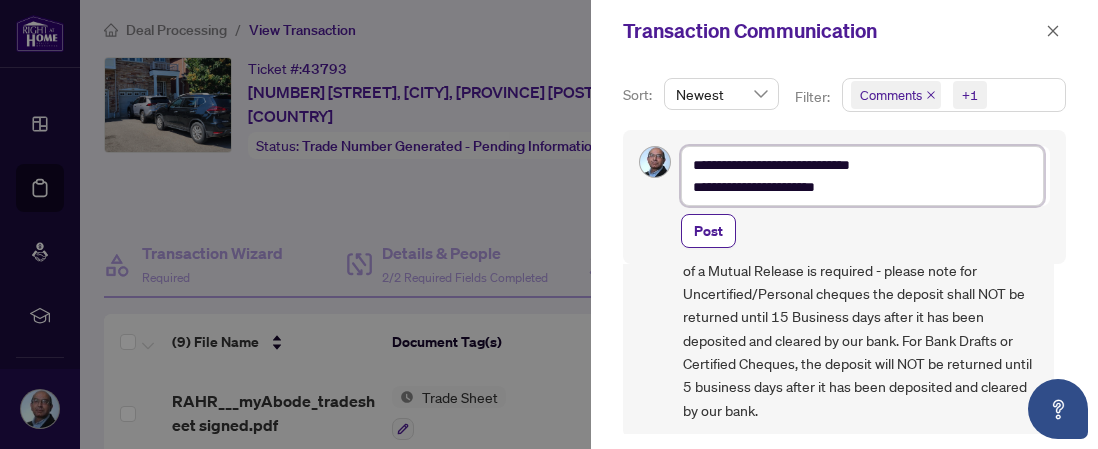 type on "**********" 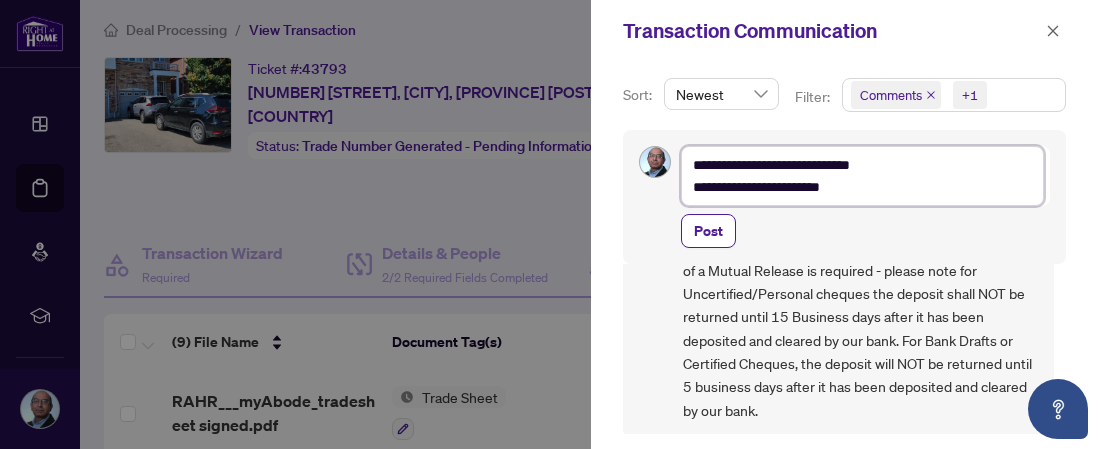 type on "**********" 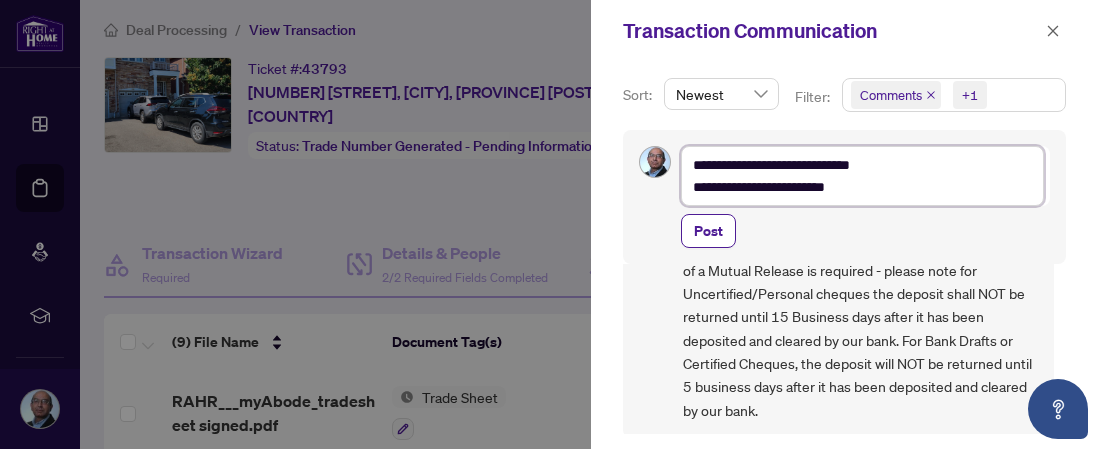 type on "**********" 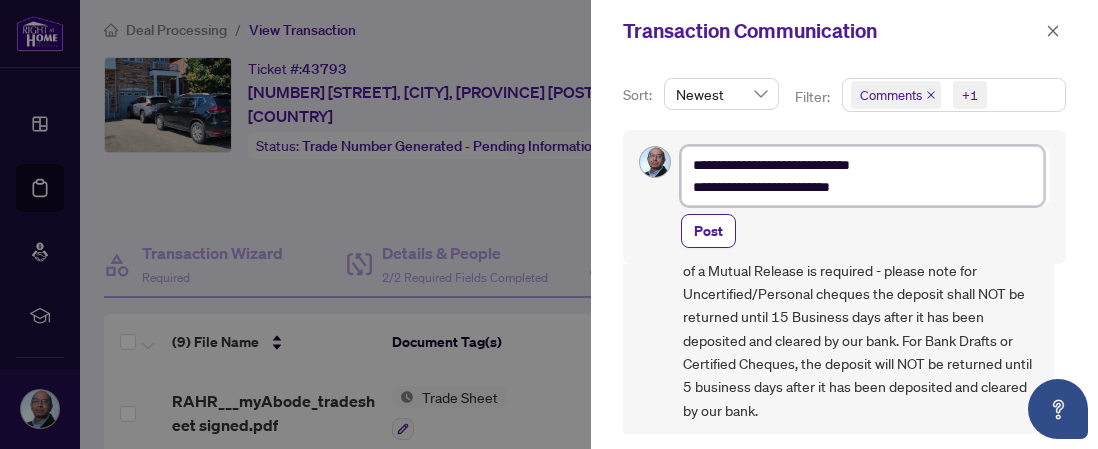 type on "**********" 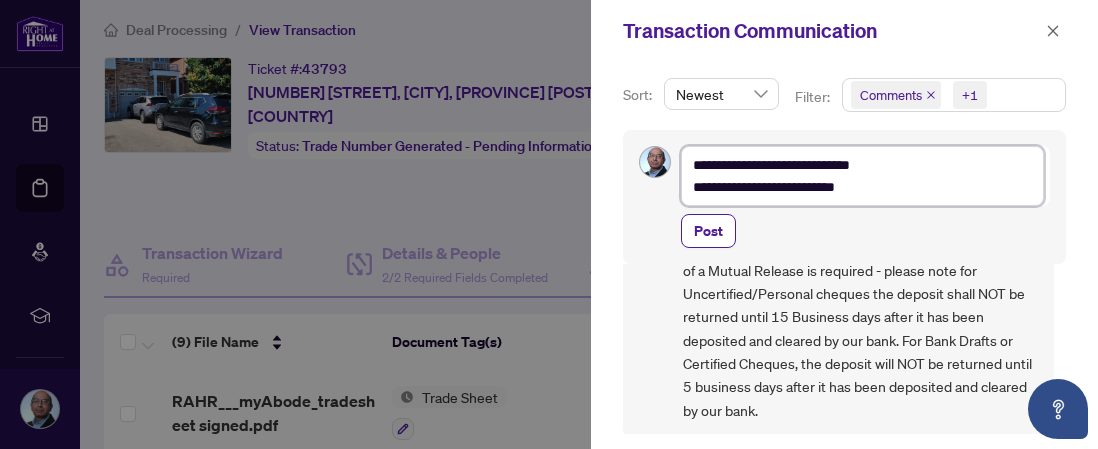 type on "**********" 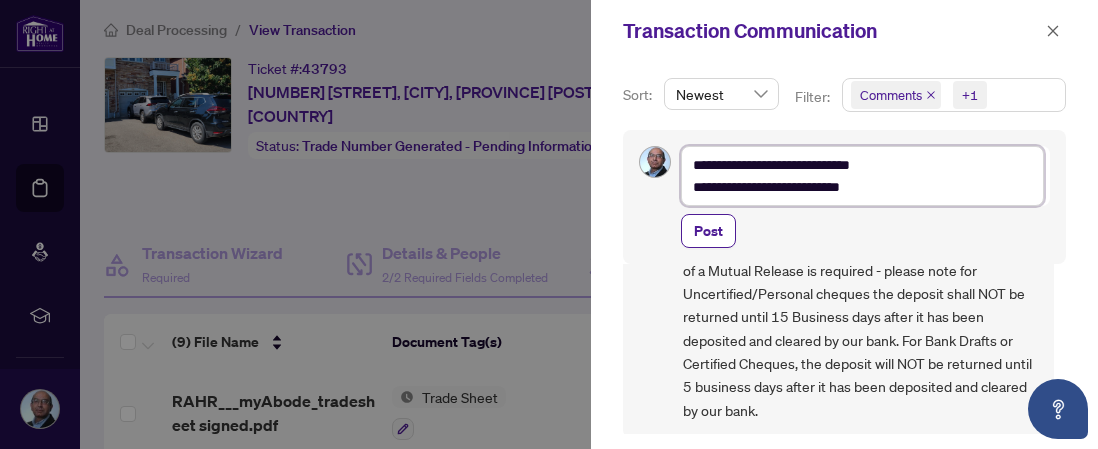 type on "**********" 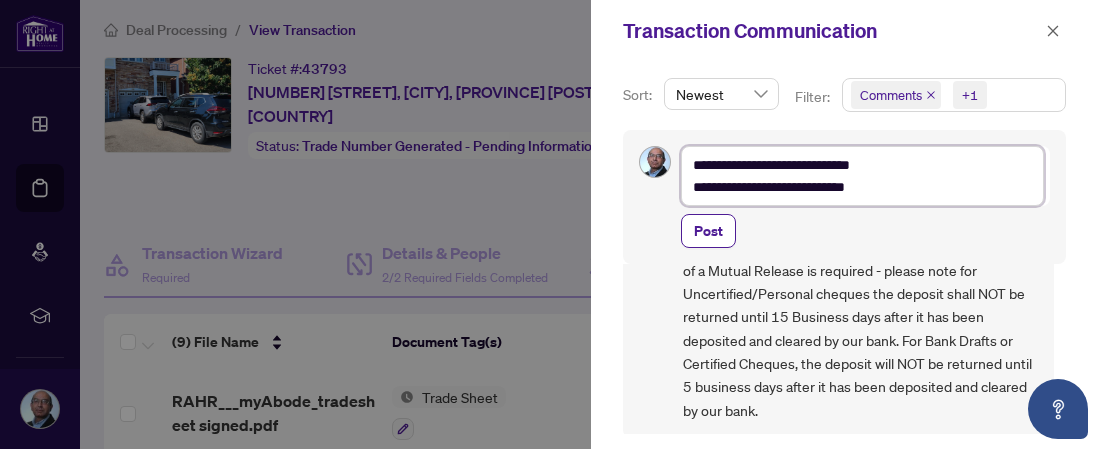 type on "**********" 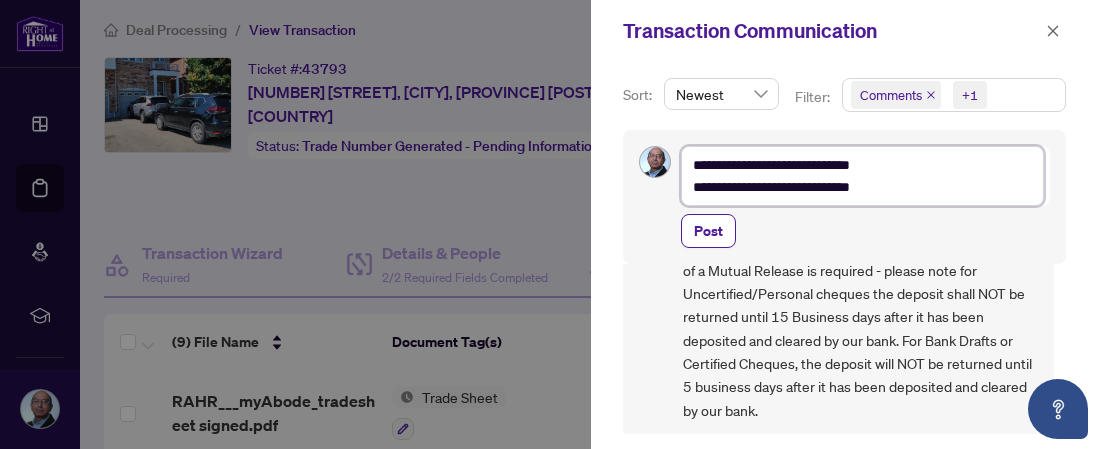 type on "**********" 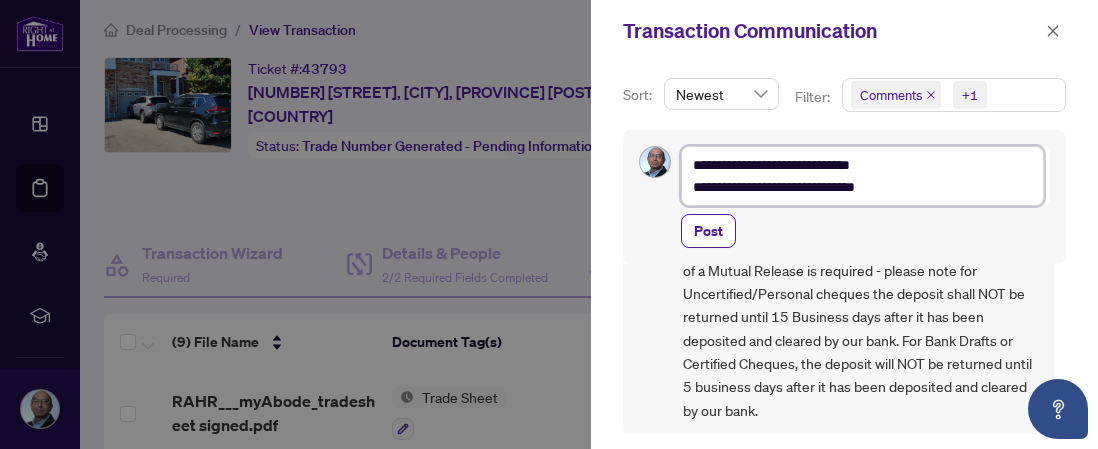type on "**********" 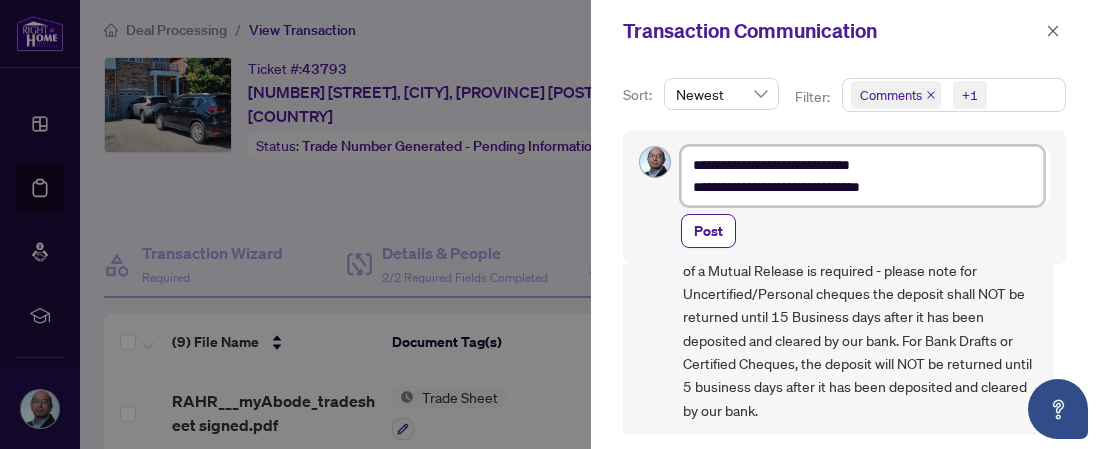 type on "**********" 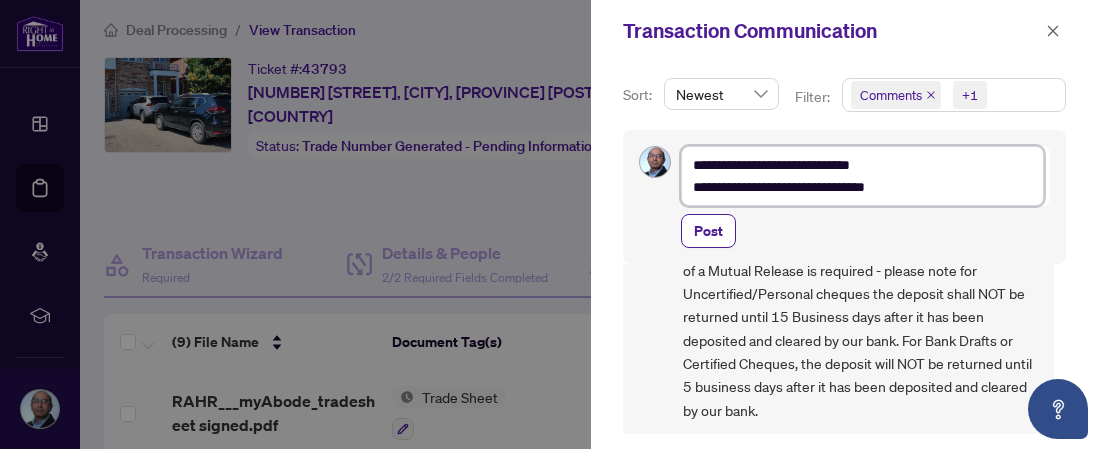type on "**********" 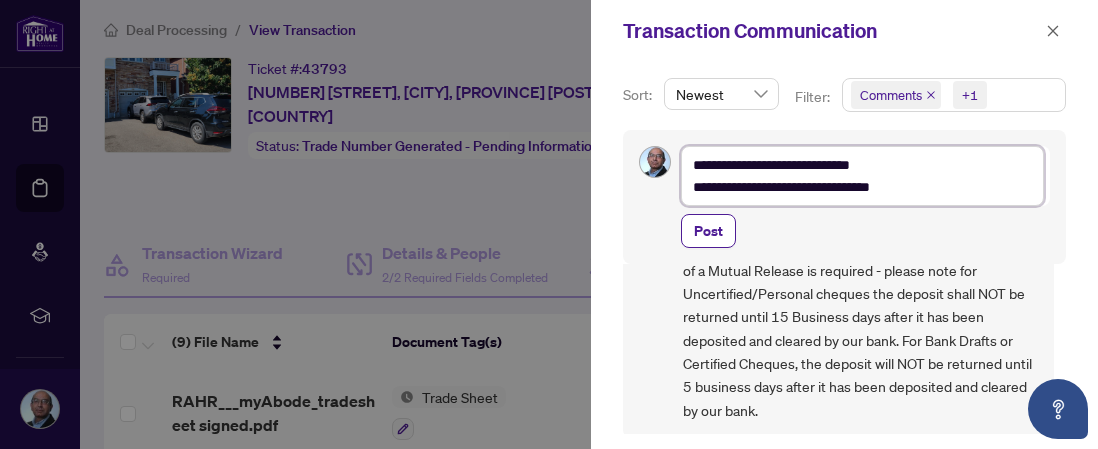 type on "**********" 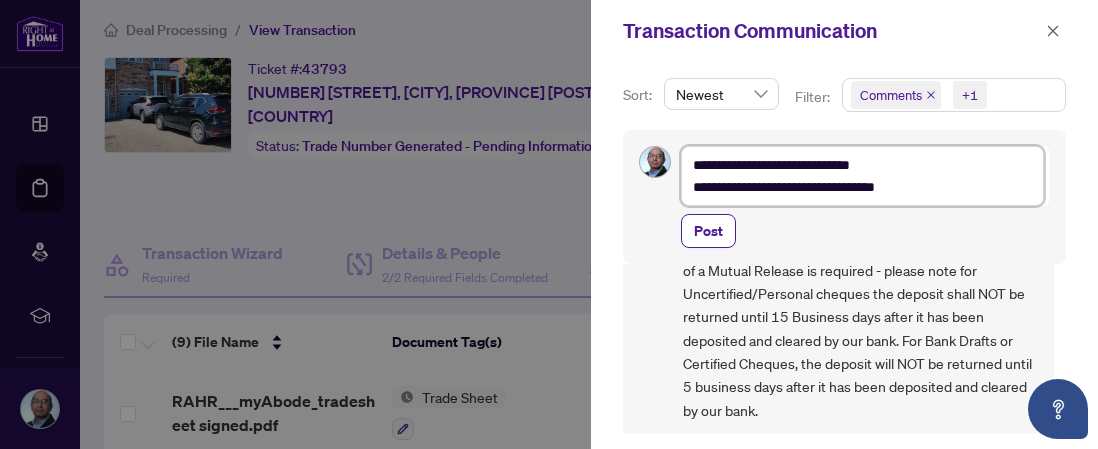 type on "**********" 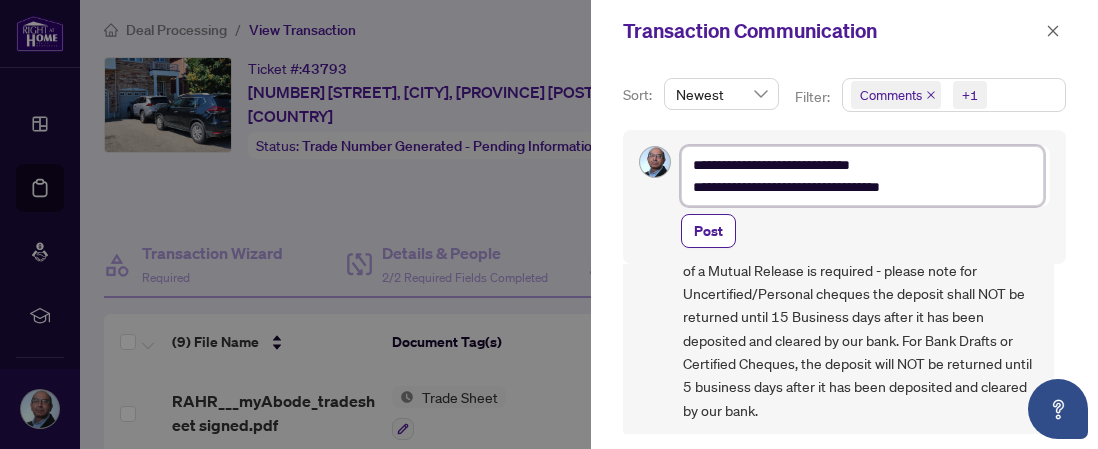 type on "**********" 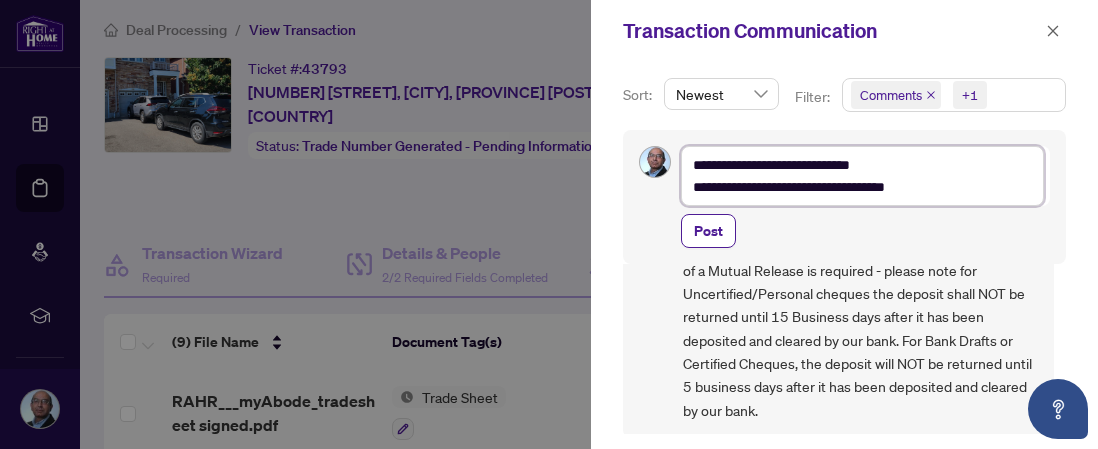 type on "**********" 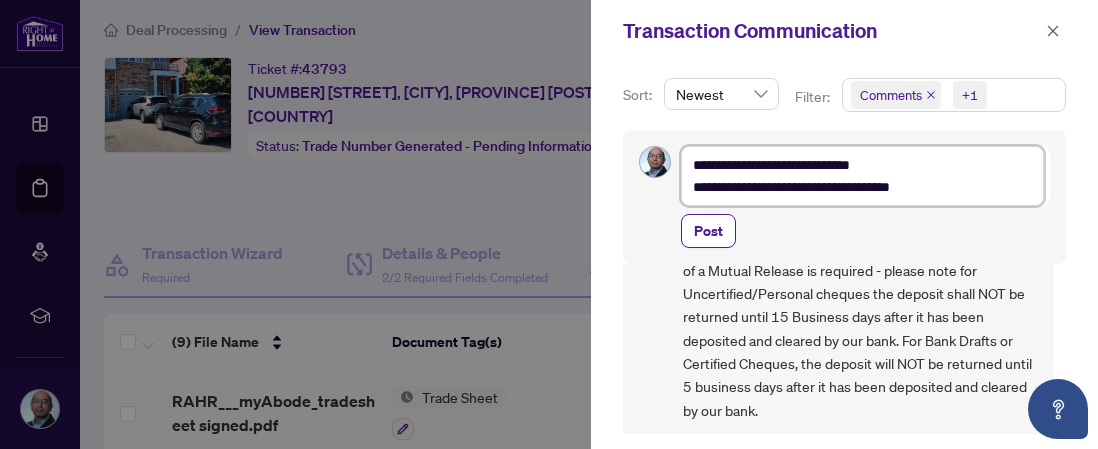 type on "**********" 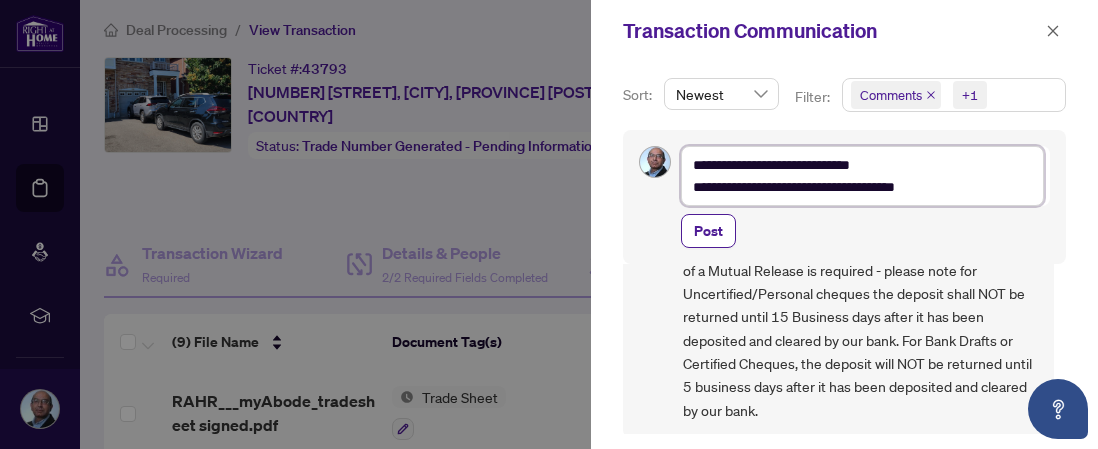 type on "**********" 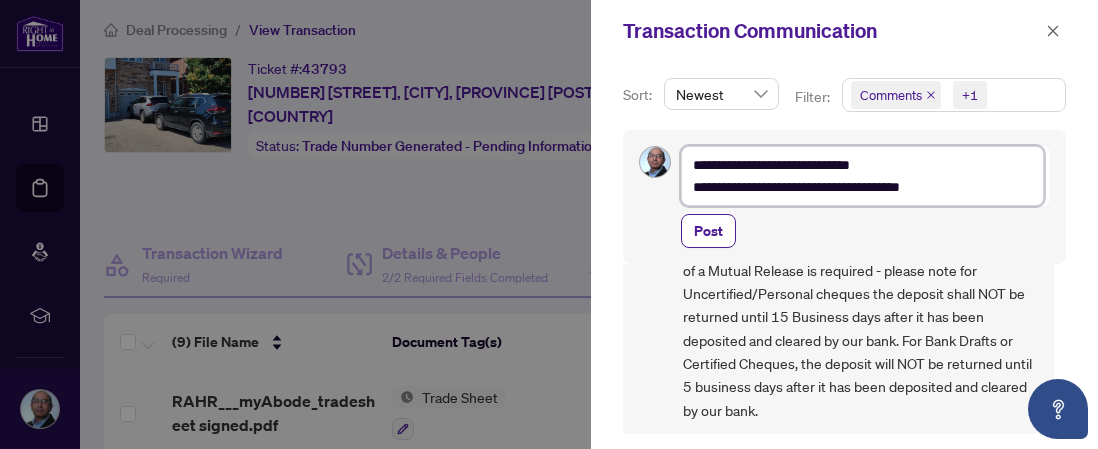 type on "**********" 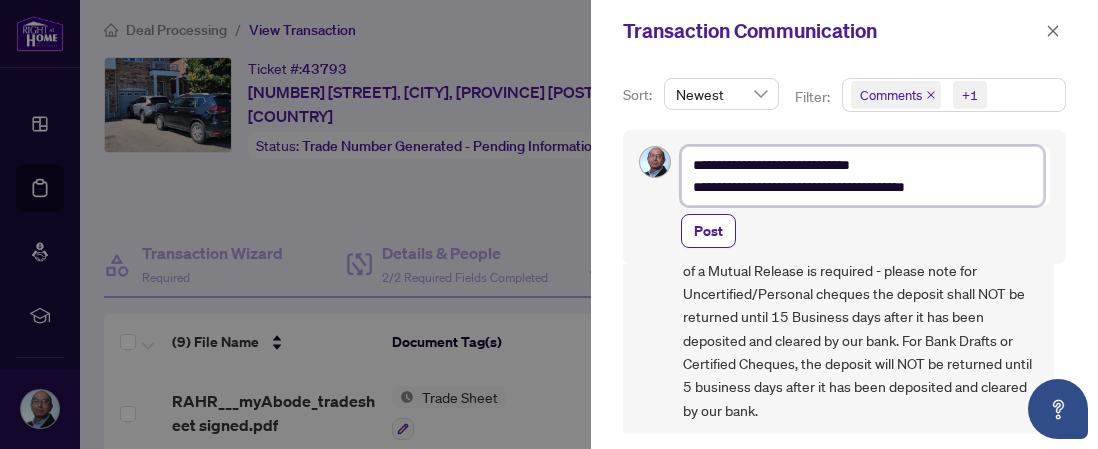type on "**********" 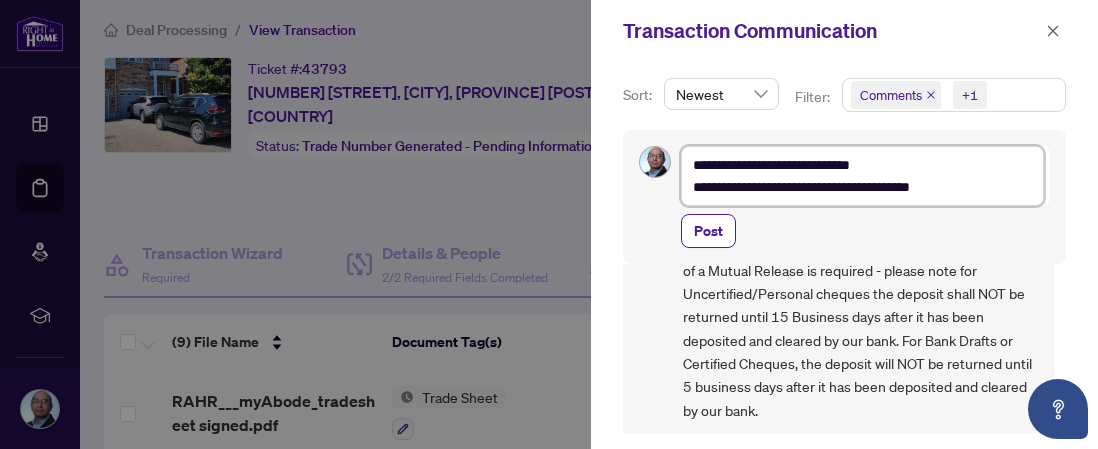 type on "**********" 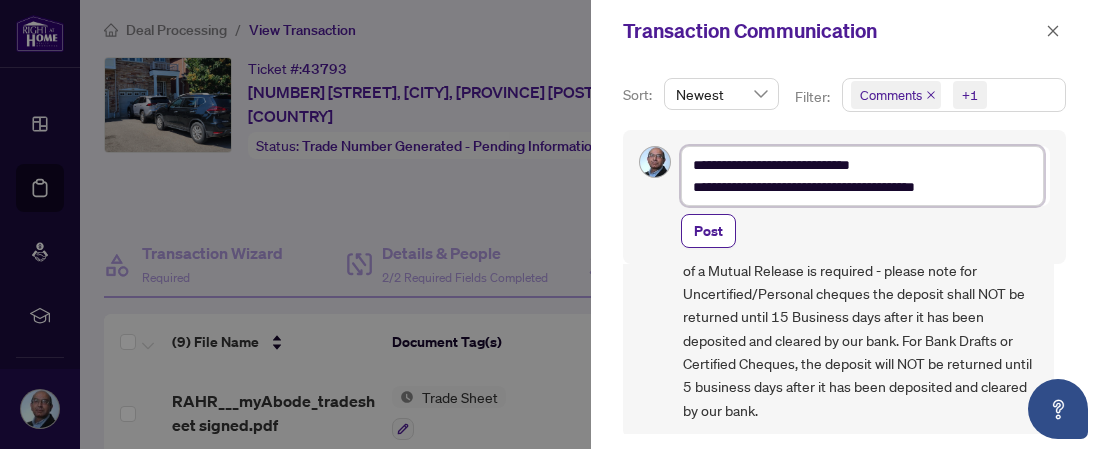 type on "**********" 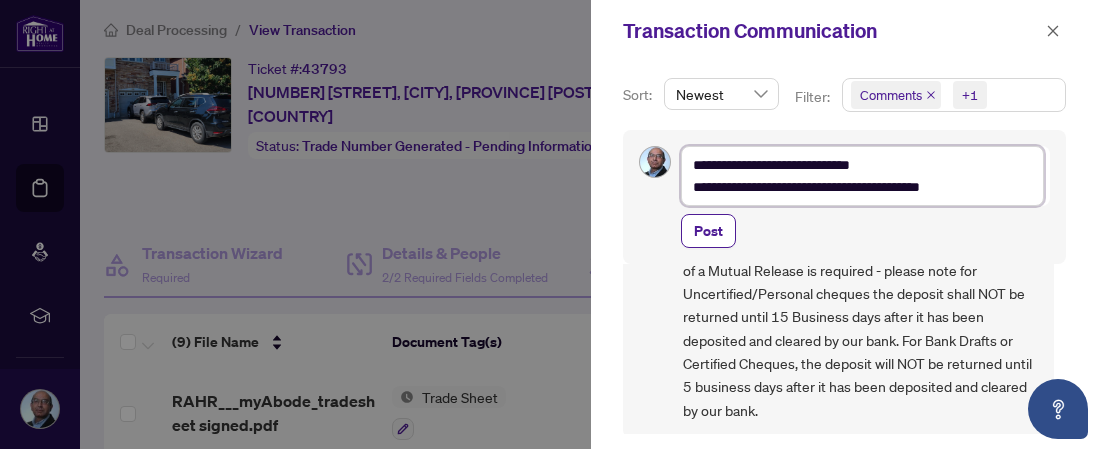 type on "**********" 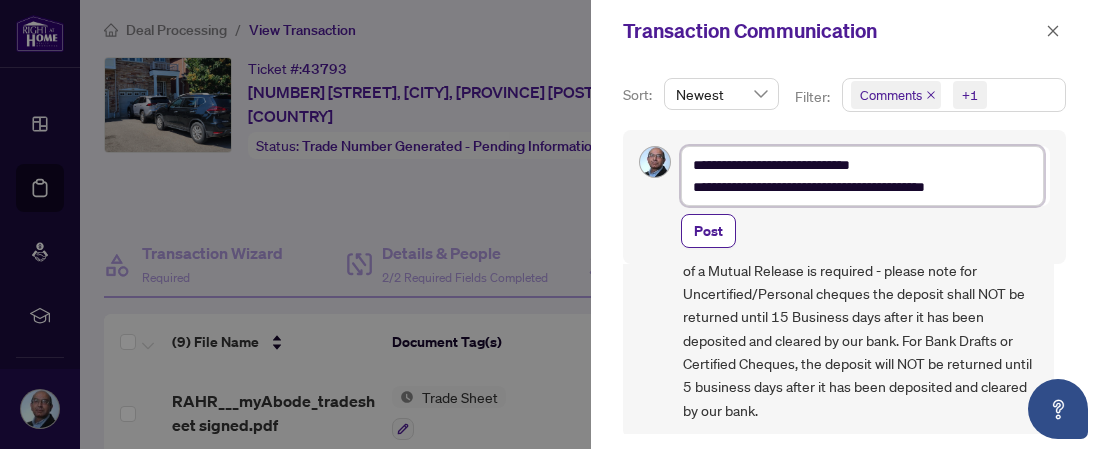type on "**********" 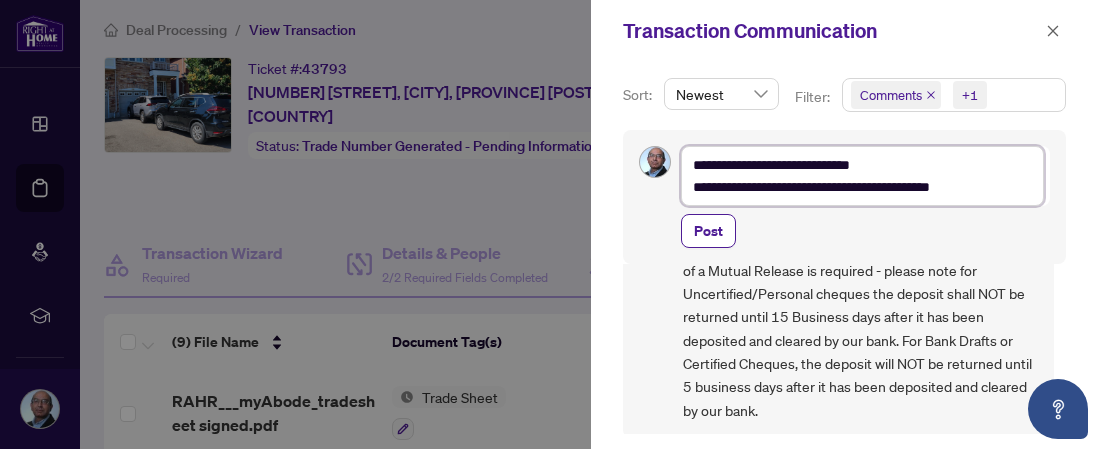 type on "**********" 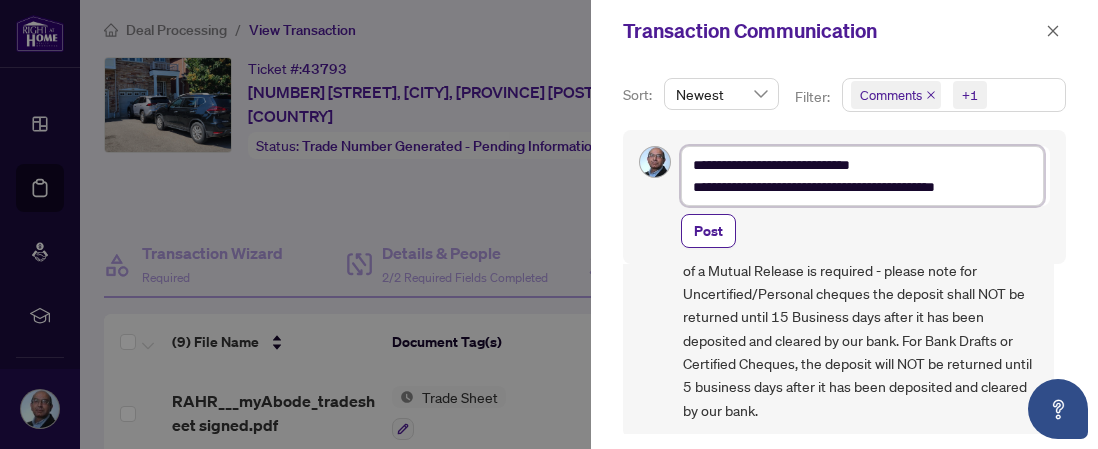 type on "**********" 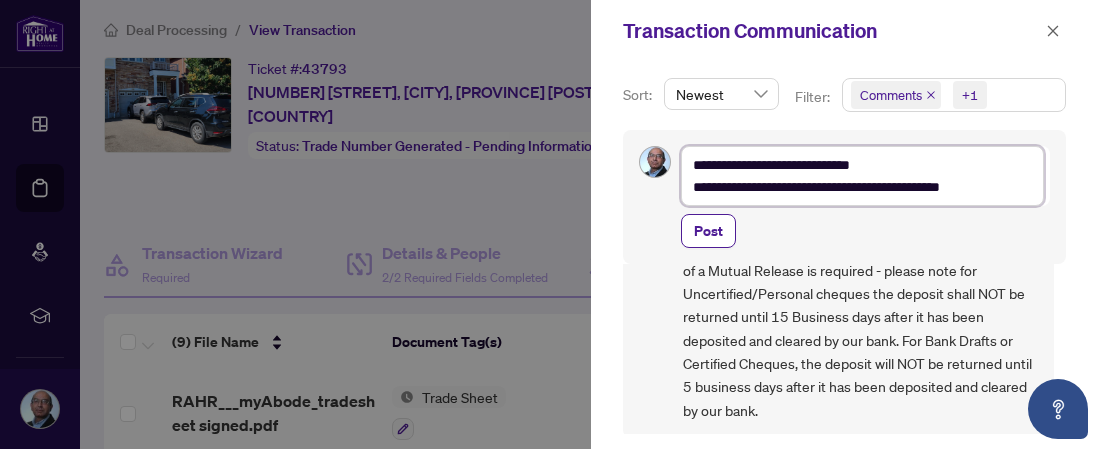 type on "**********" 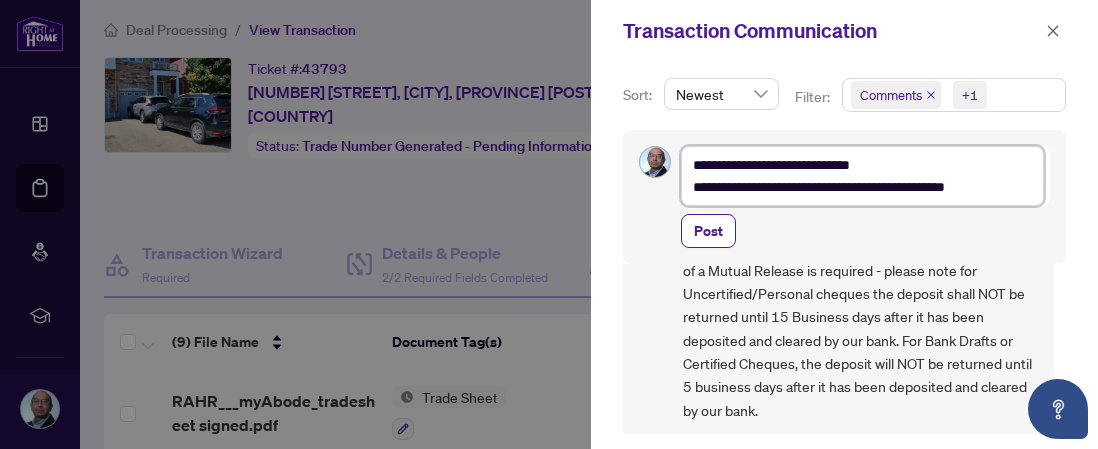 type on "**********" 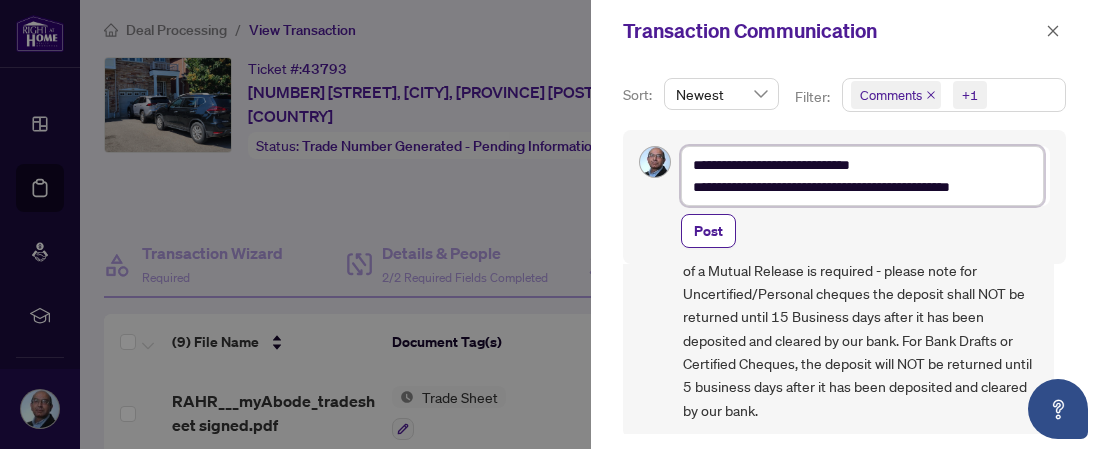 type on "**********" 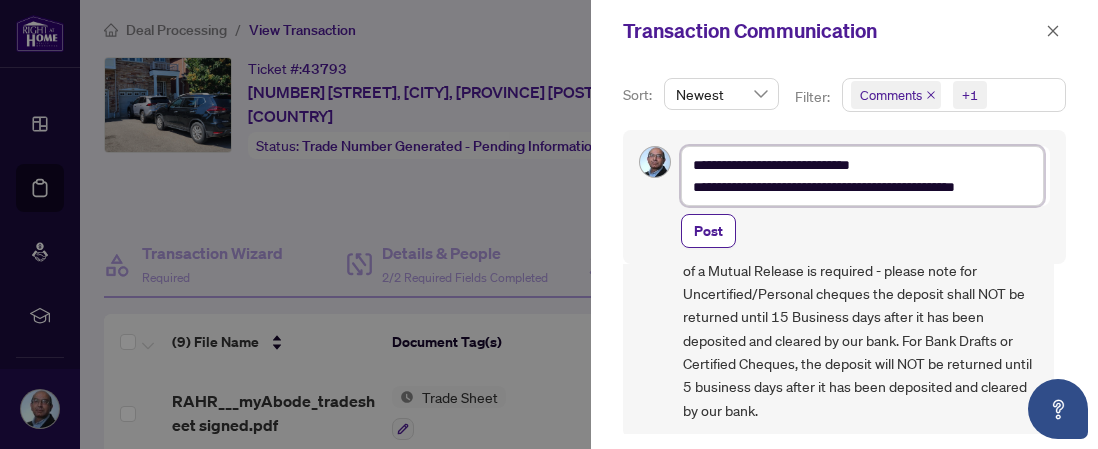 scroll, scrollTop: 9, scrollLeft: 0, axis: vertical 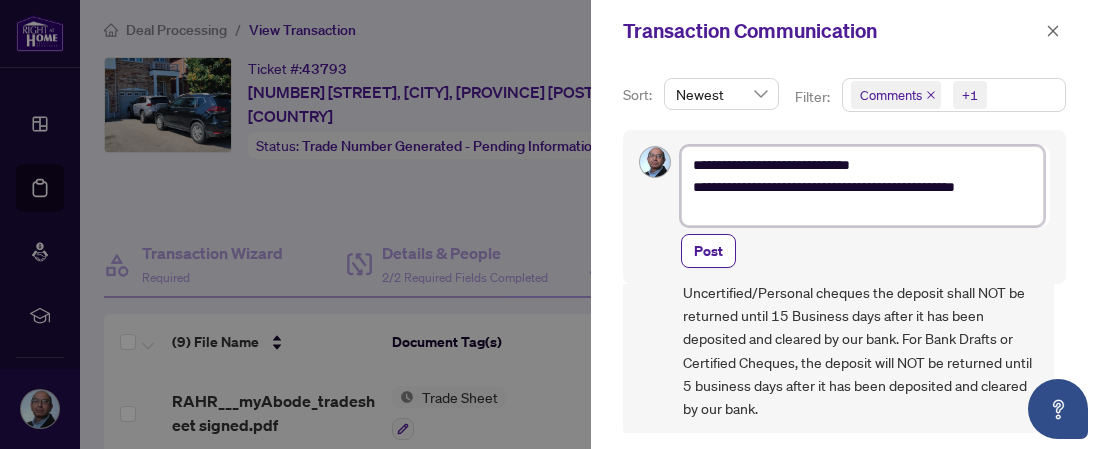 type on "**********" 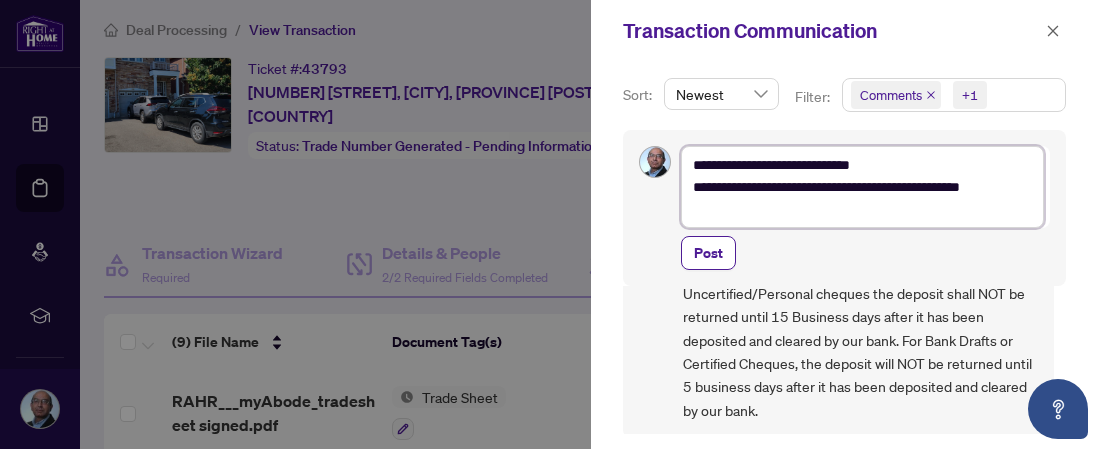 type on "**********" 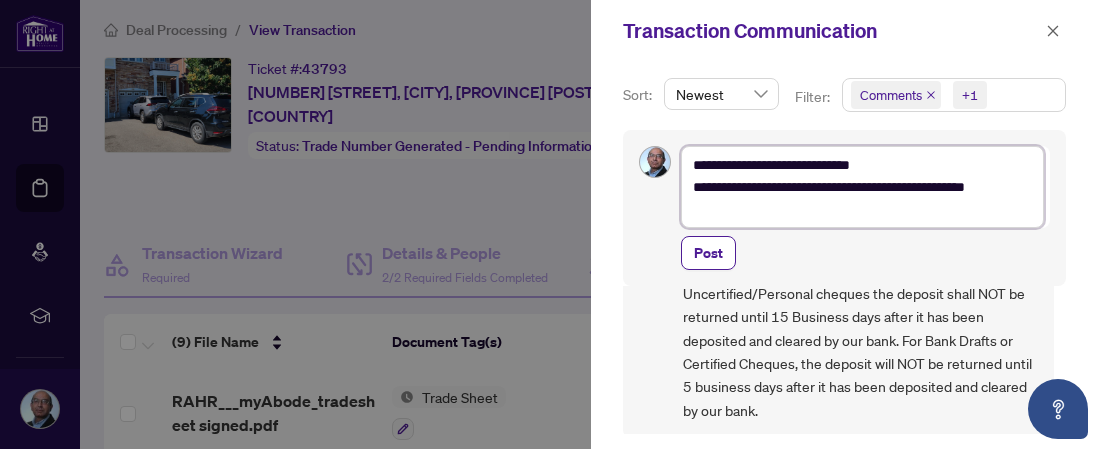 type on "**********" 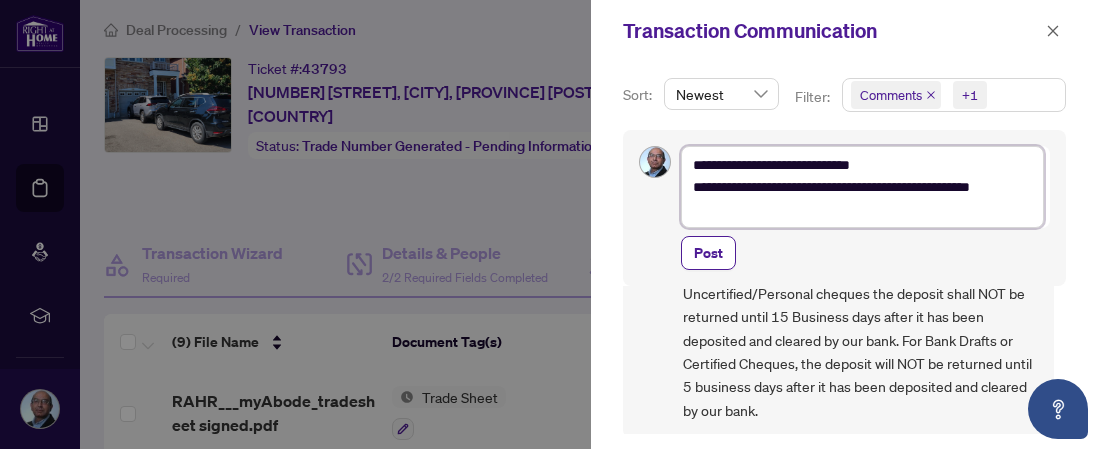 type on "**********" 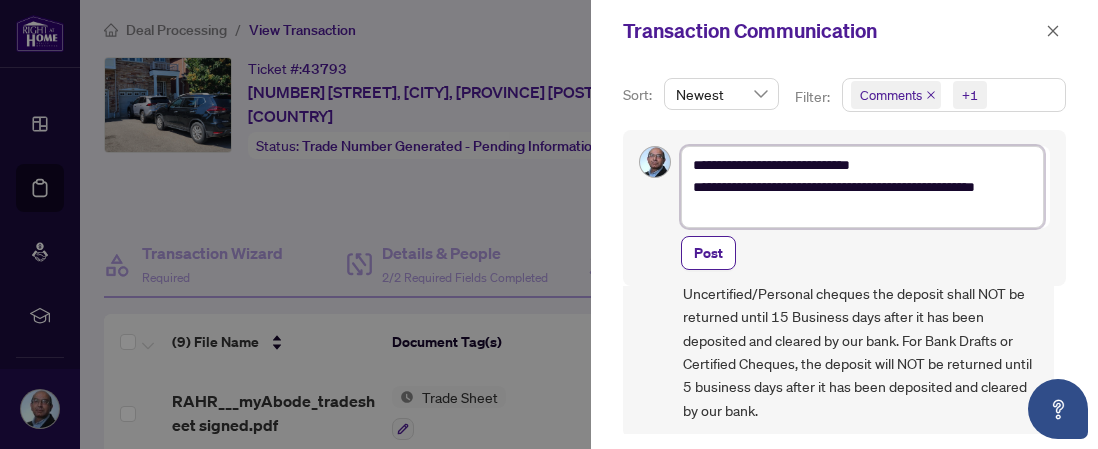 type on "**********" 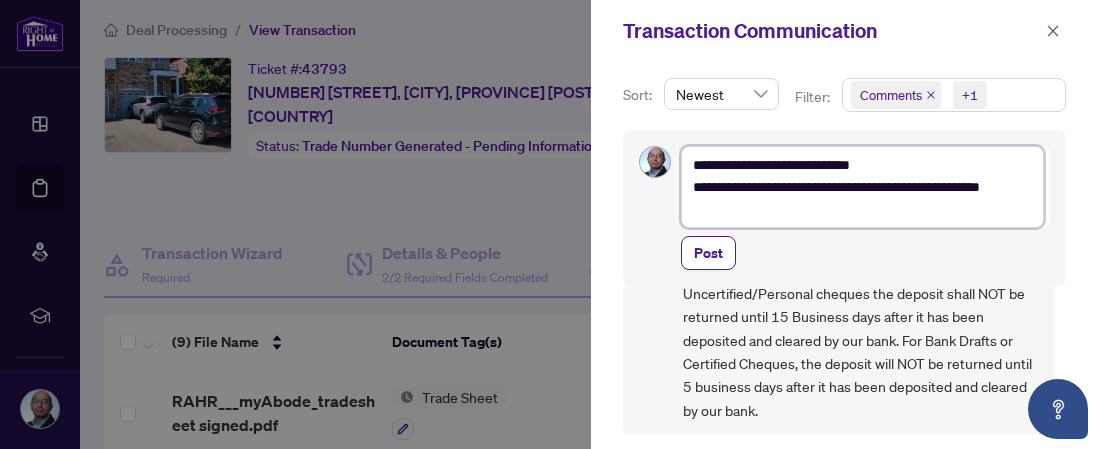 type on "**********" 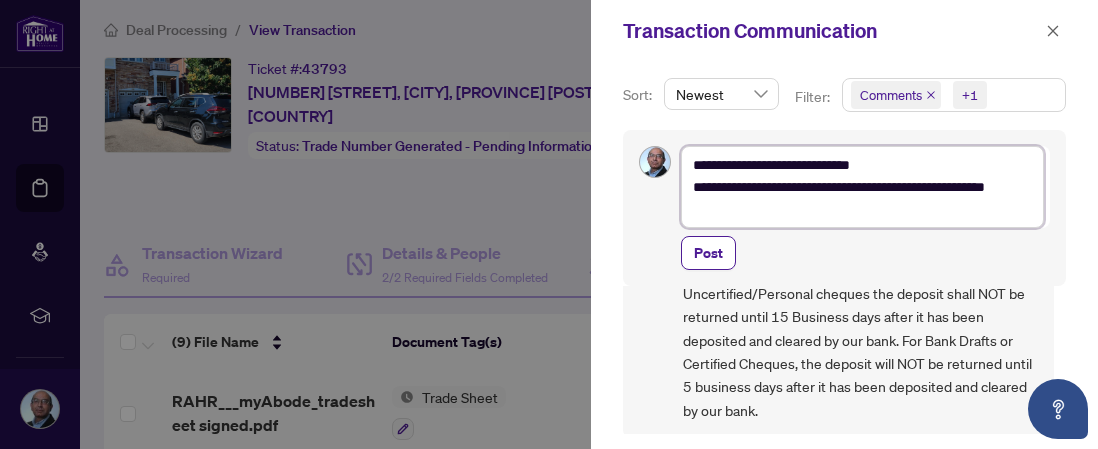 type on "**********" 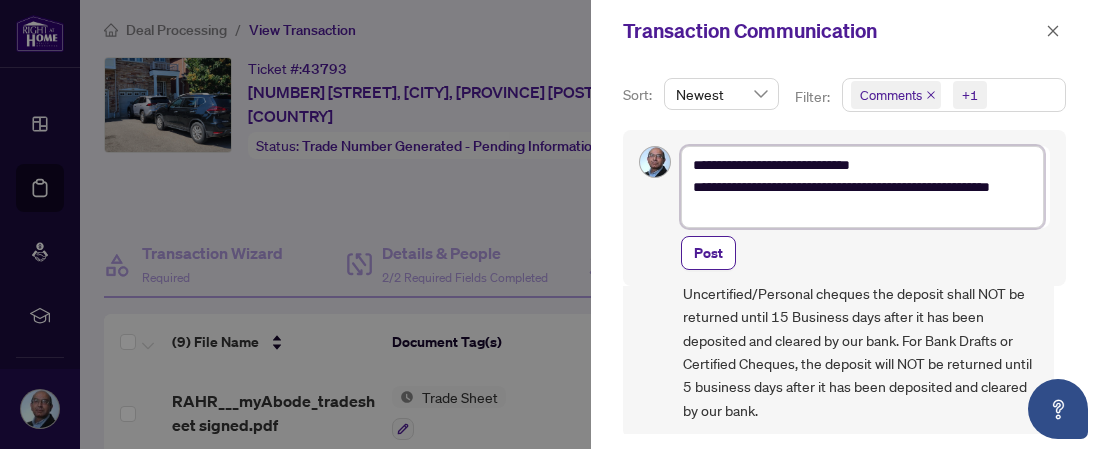 type on "**********" 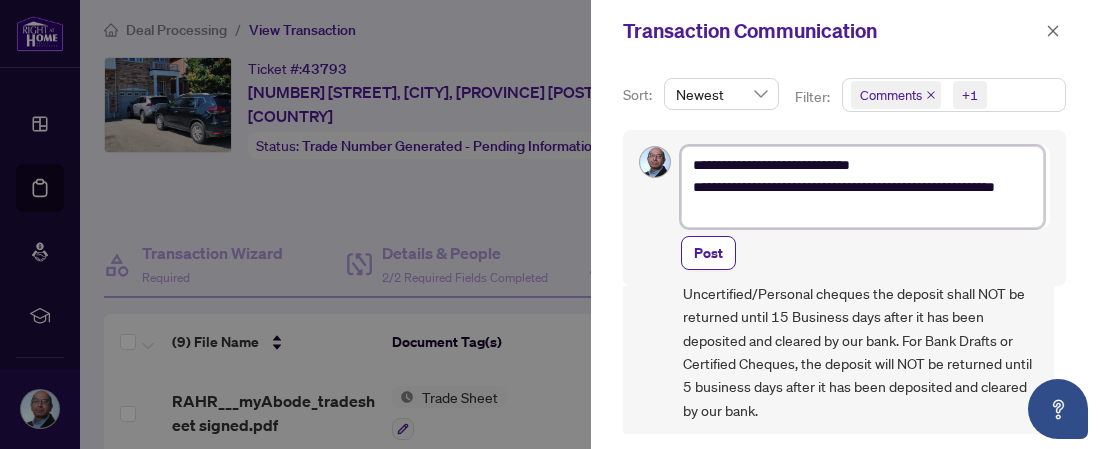 type on "**********" 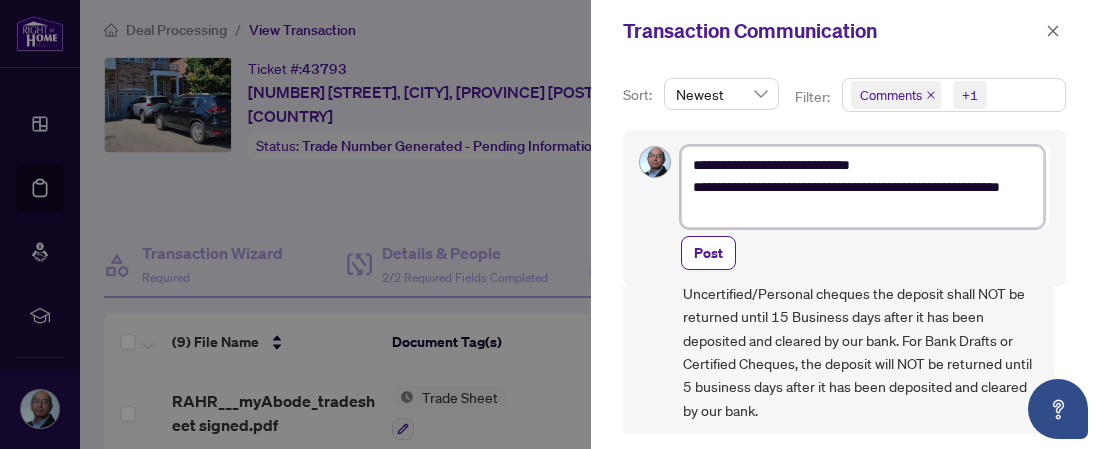 type on "**********" 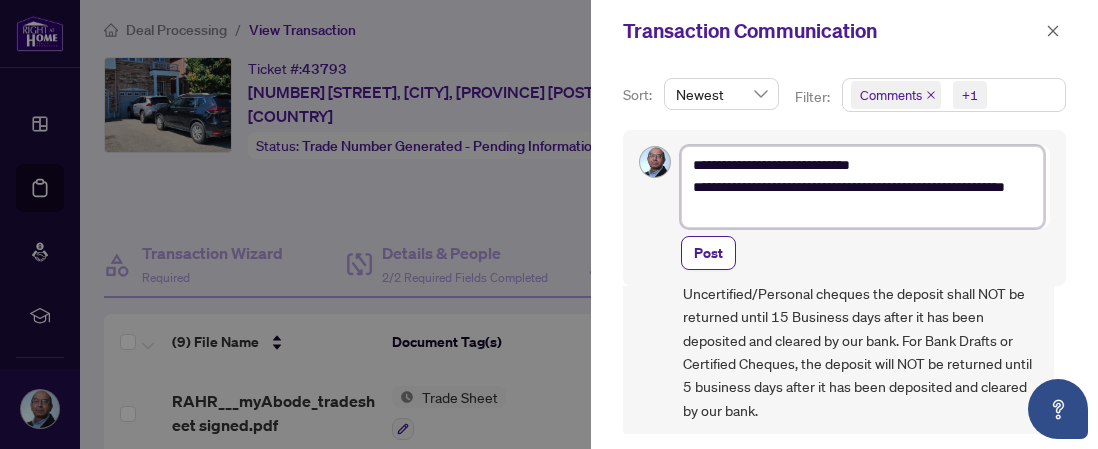 type on "**********" 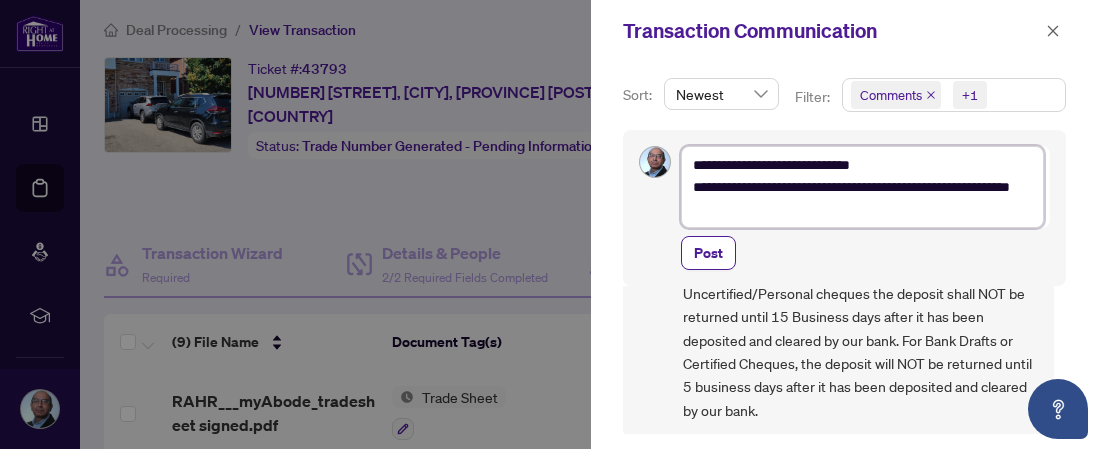 type on "**********" 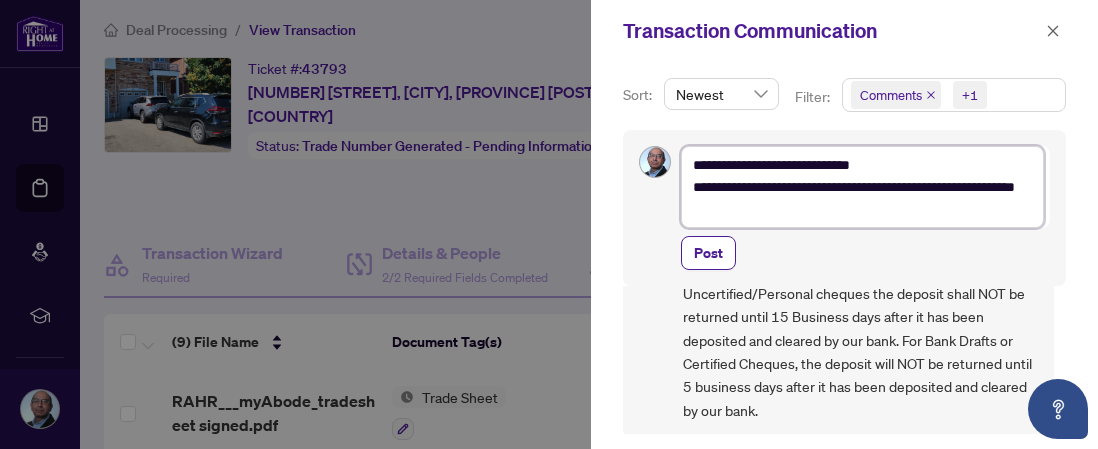 click on "**********" at bounding box center (862, 187) 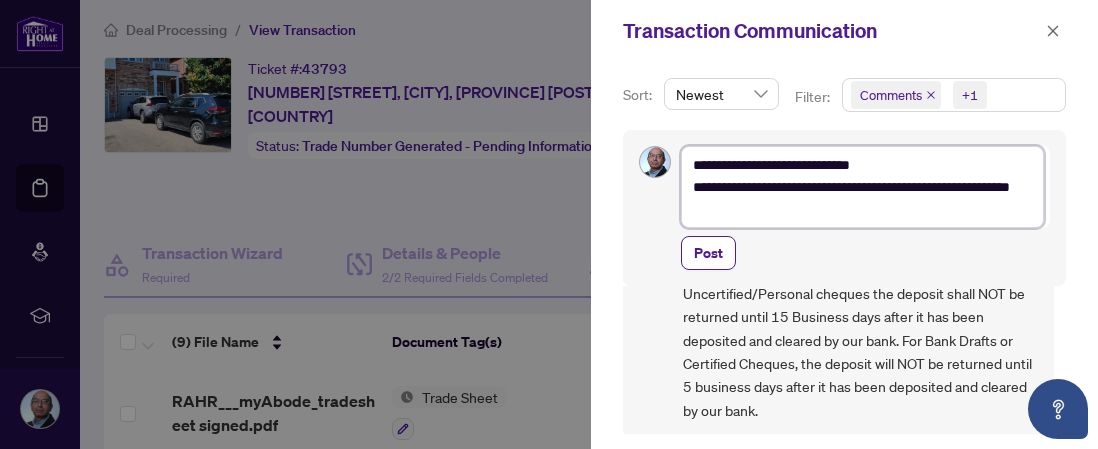 type on "**********" 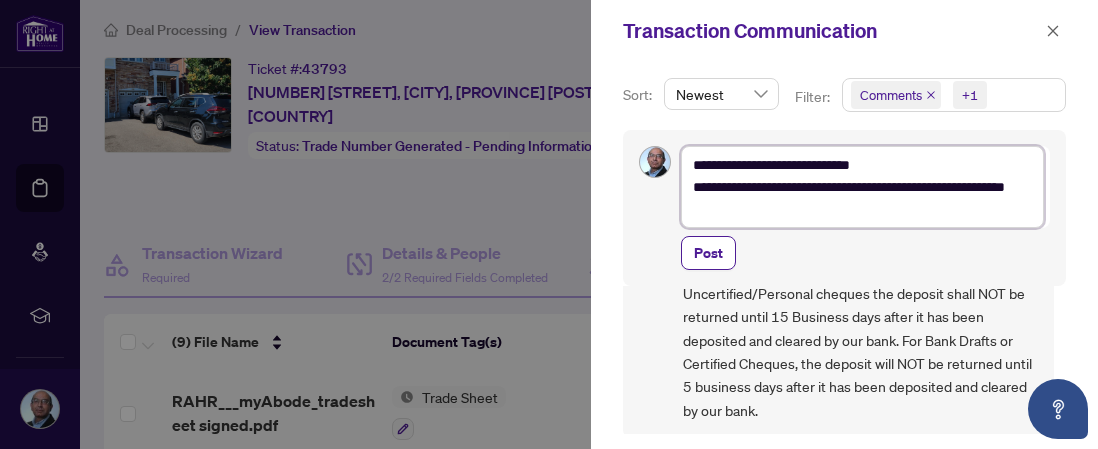 type 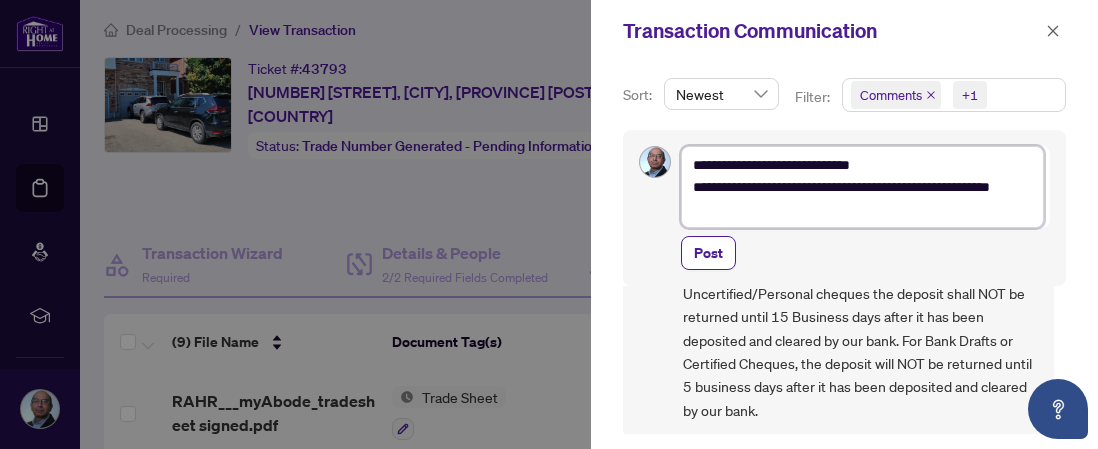 click on "**********" at bounding box center (862, 187) 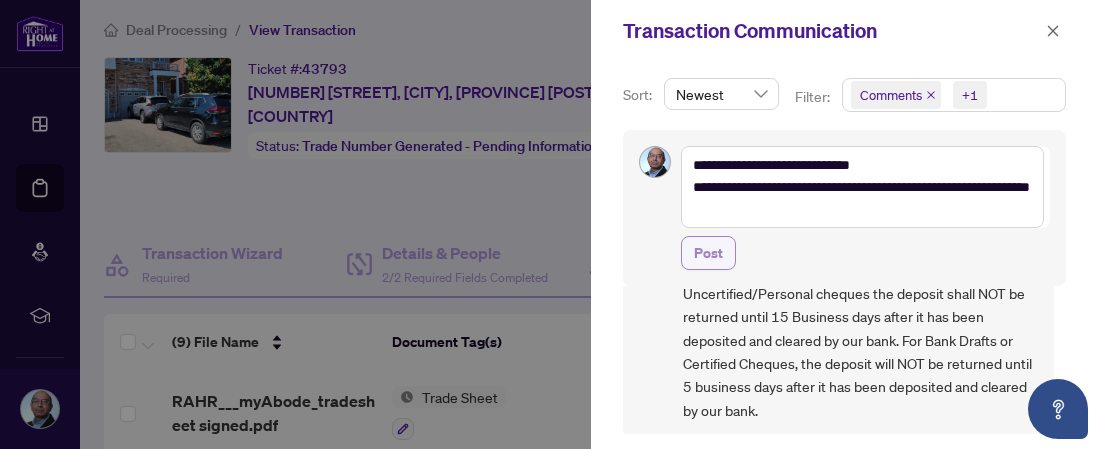 click on "Post" at bounding box center (708, 253) 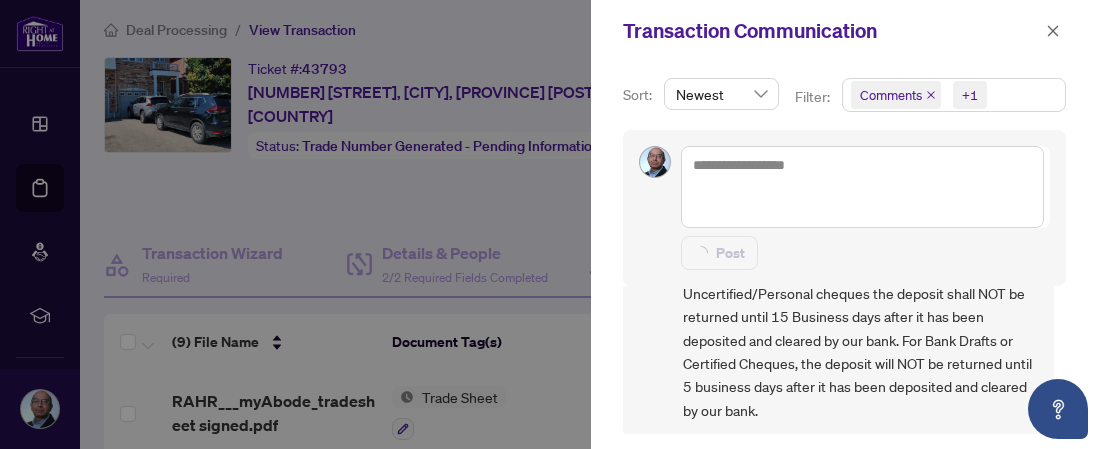 scroll, scrollTop: 0, scrollLeft: 0, axis: both 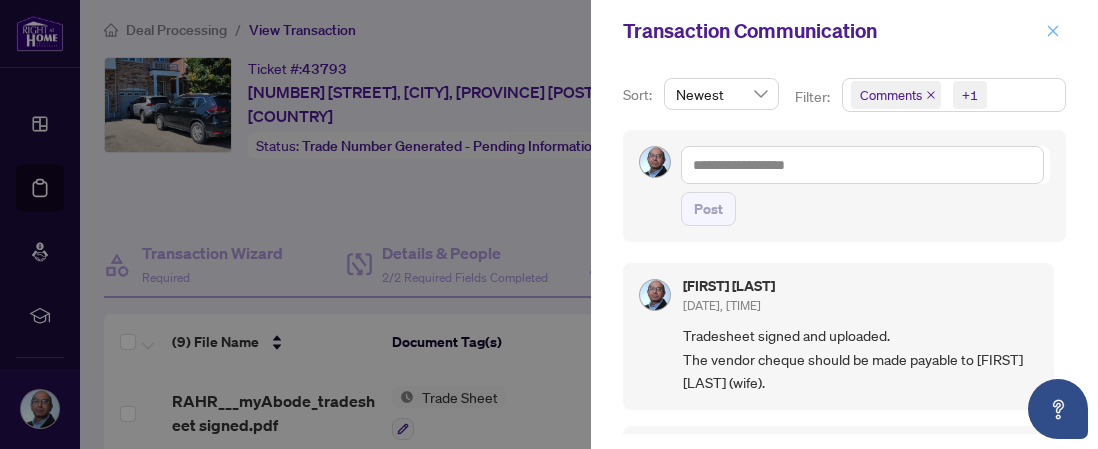 click 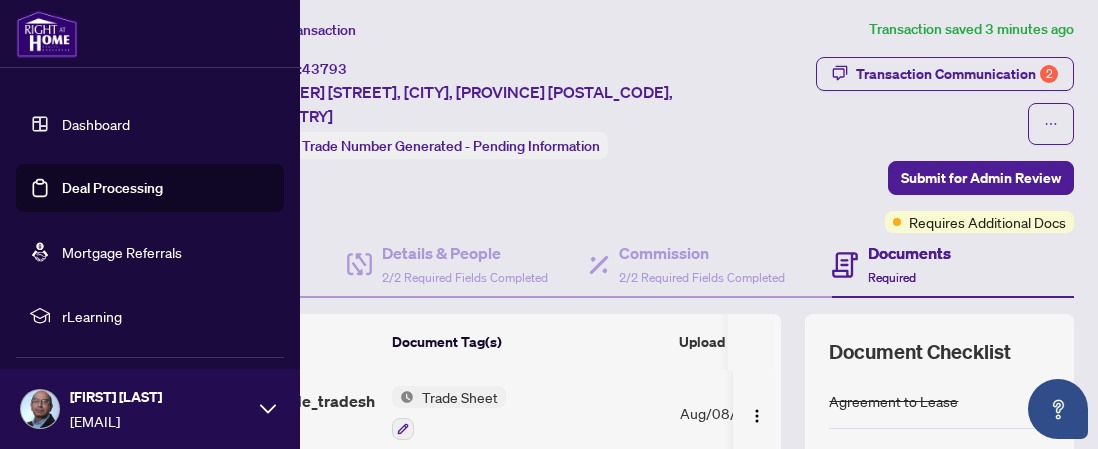 click on "Dashboard" at bounding box center [96, 124] 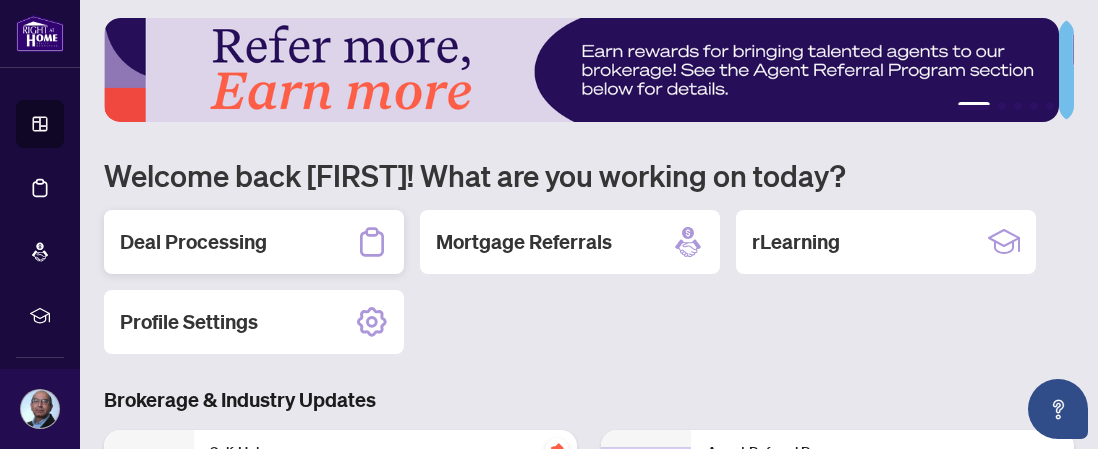 click on "Deal Processing" at bounding box center (193, 242) 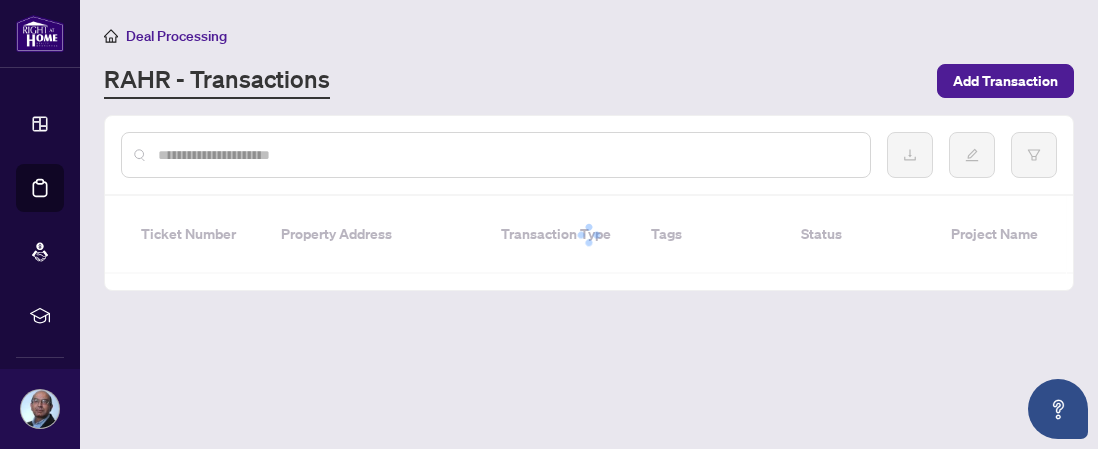 scroll, scrollTop: 0, scrollLeft: 0, axis: both 